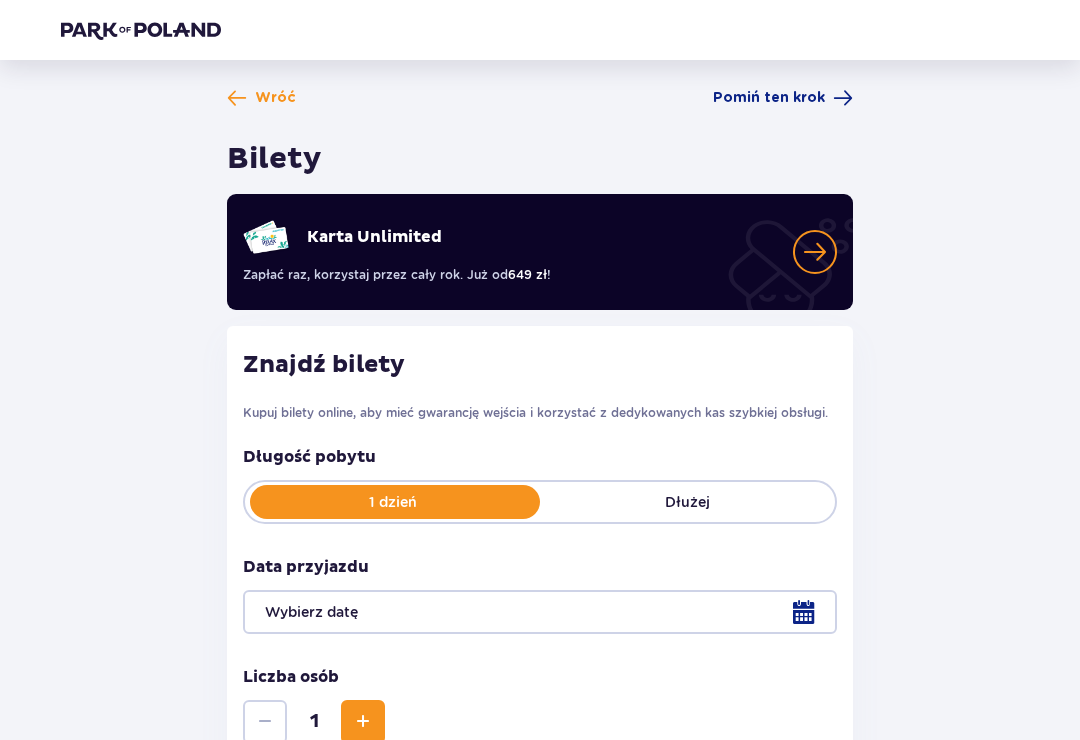 scroll, scrollTop: 0, scrollLeft: 0, axis: both 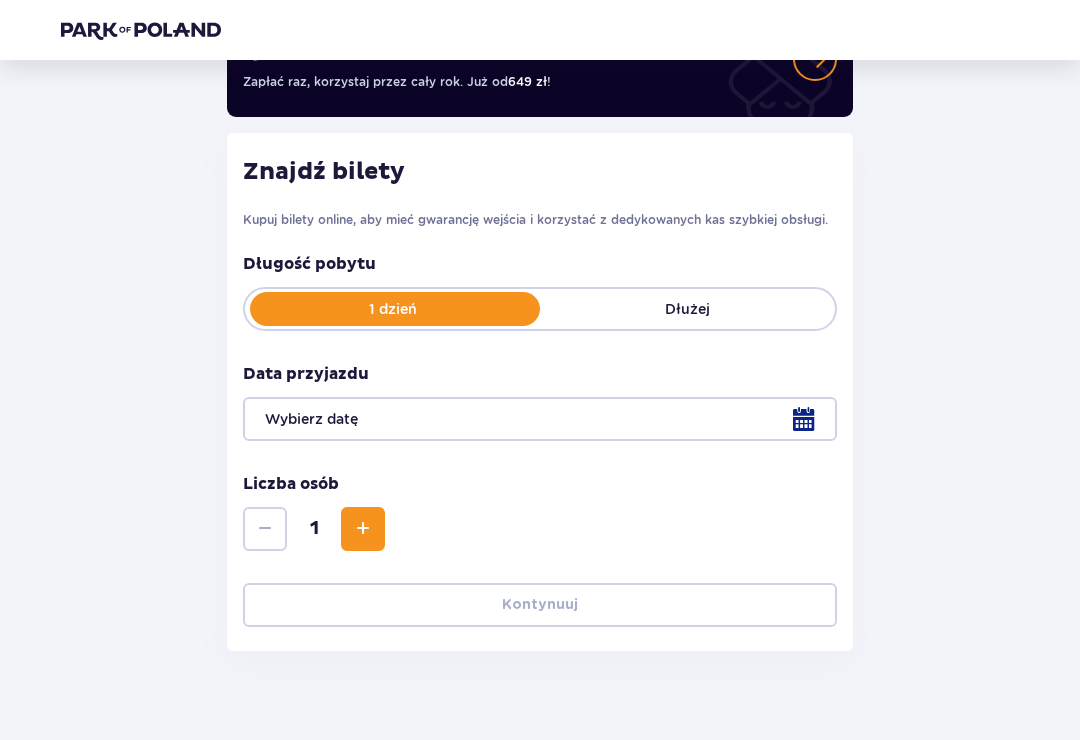 click at bounding box center [540, 419] 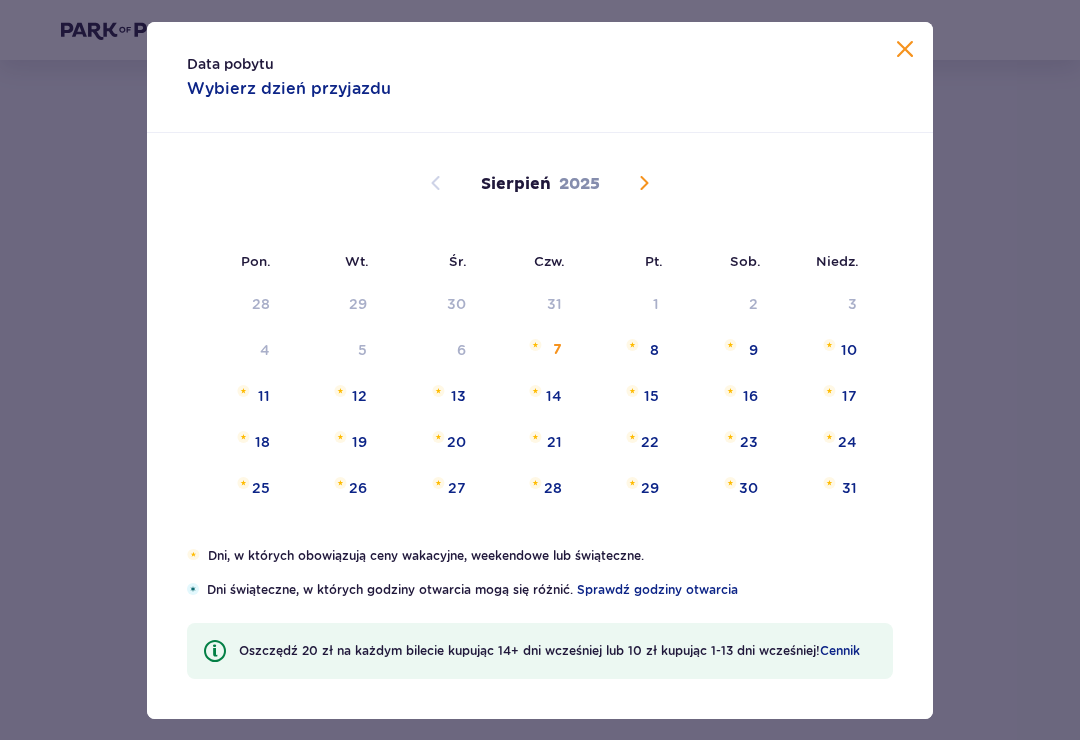click on "8" at bounding box center (624, 351) 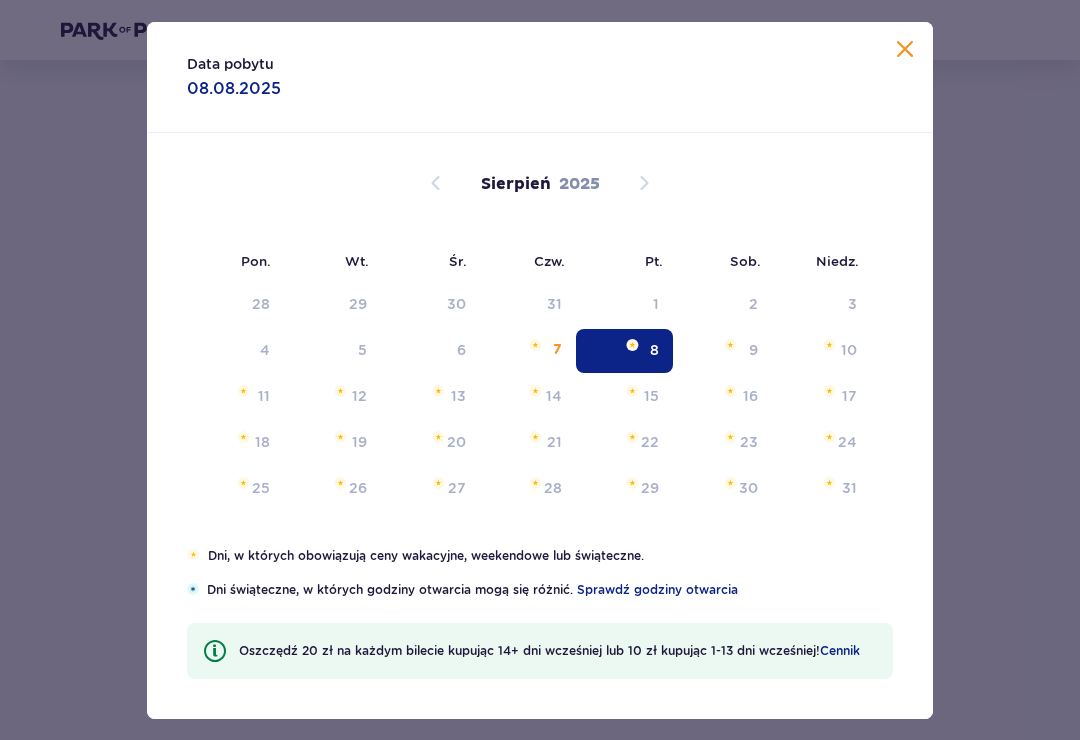 type on "08.08.25" 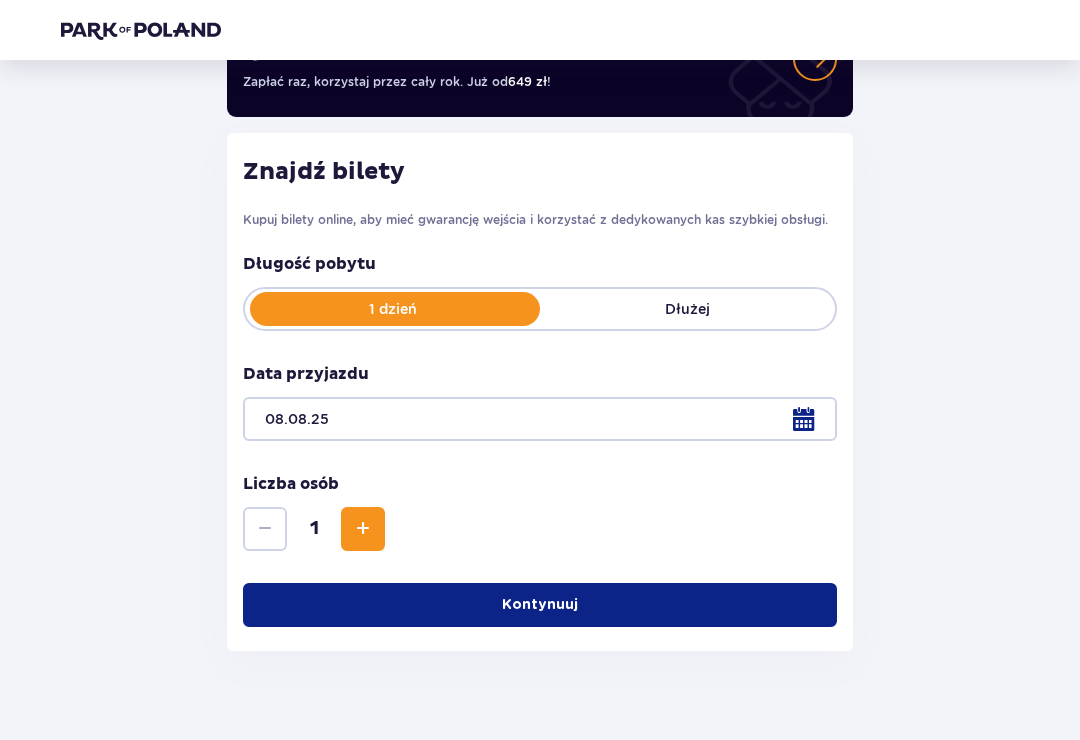 click at bounding box center [363, 529] 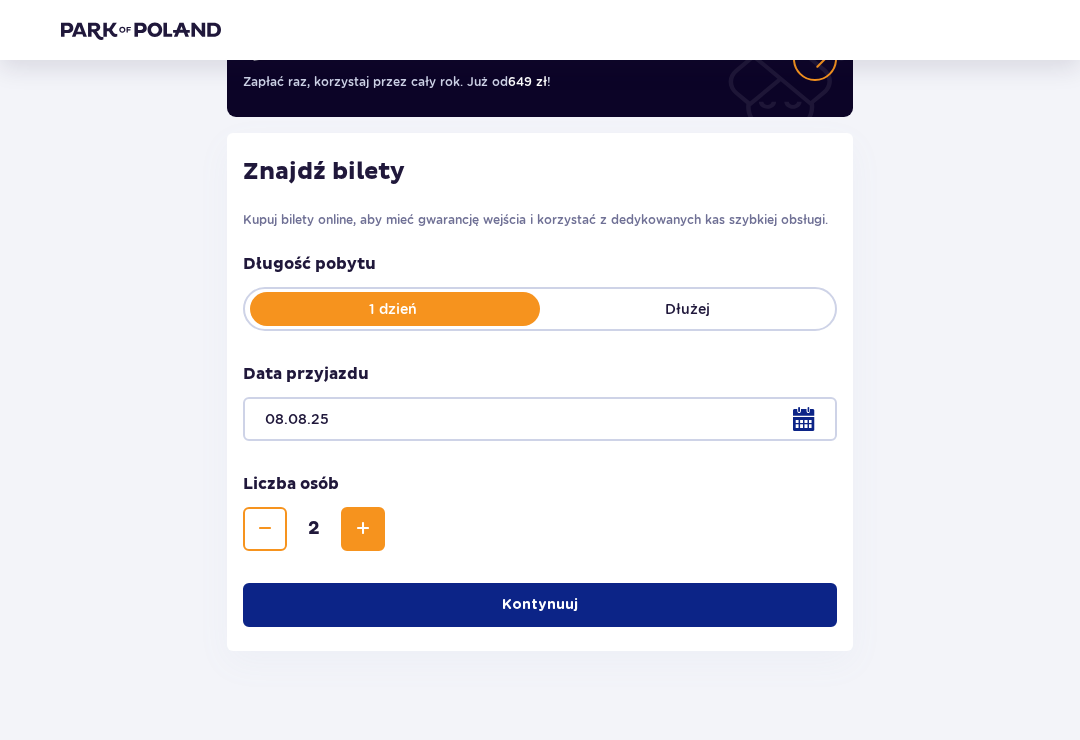 click at bounding box center (363, 529) 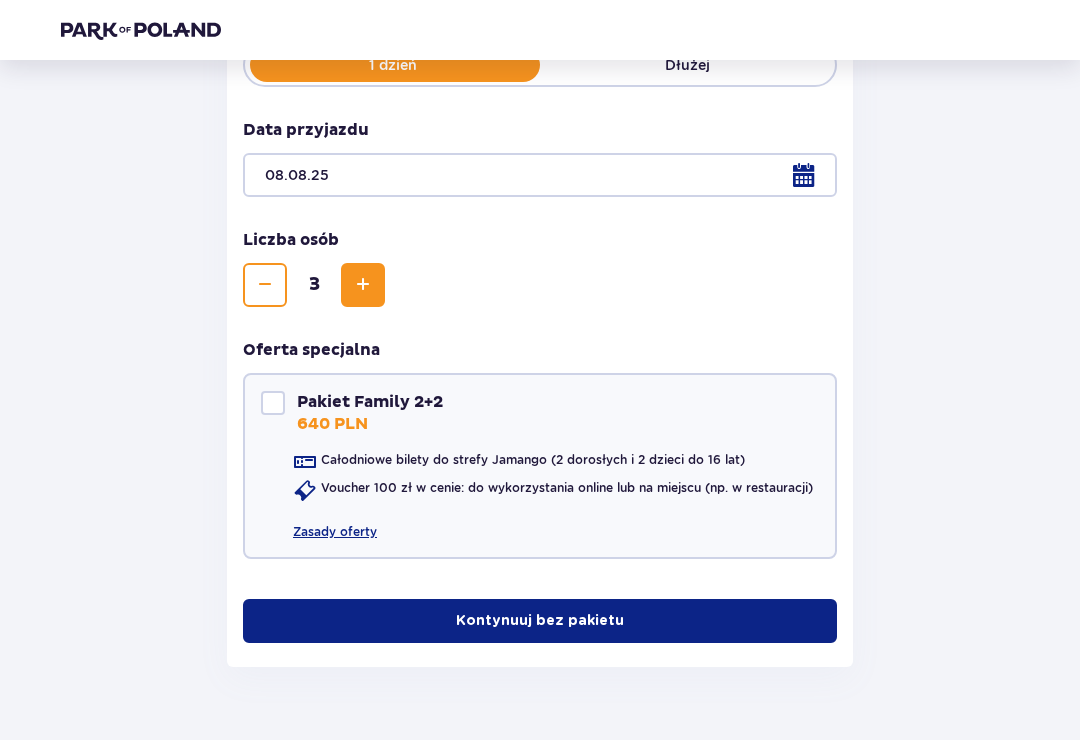 scroll, scrollTop: 453, scrollLeft: 0, axis: vertical 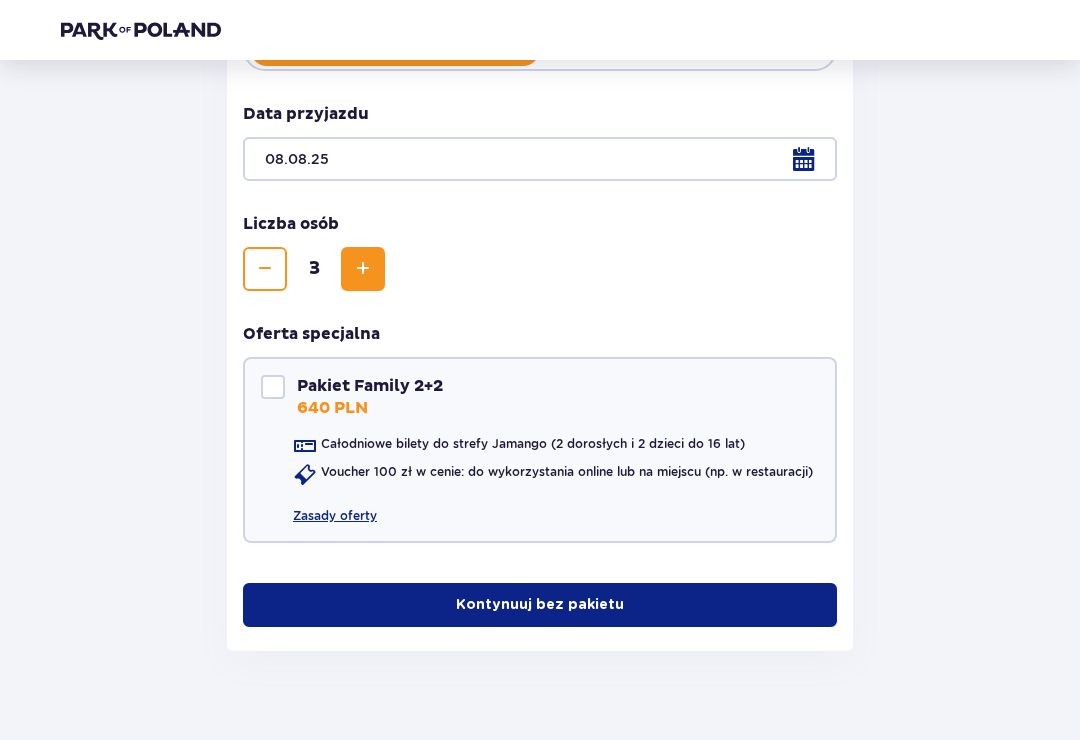 click on "Kontynuuj bez pakietu" at bounding box center [540, 605] 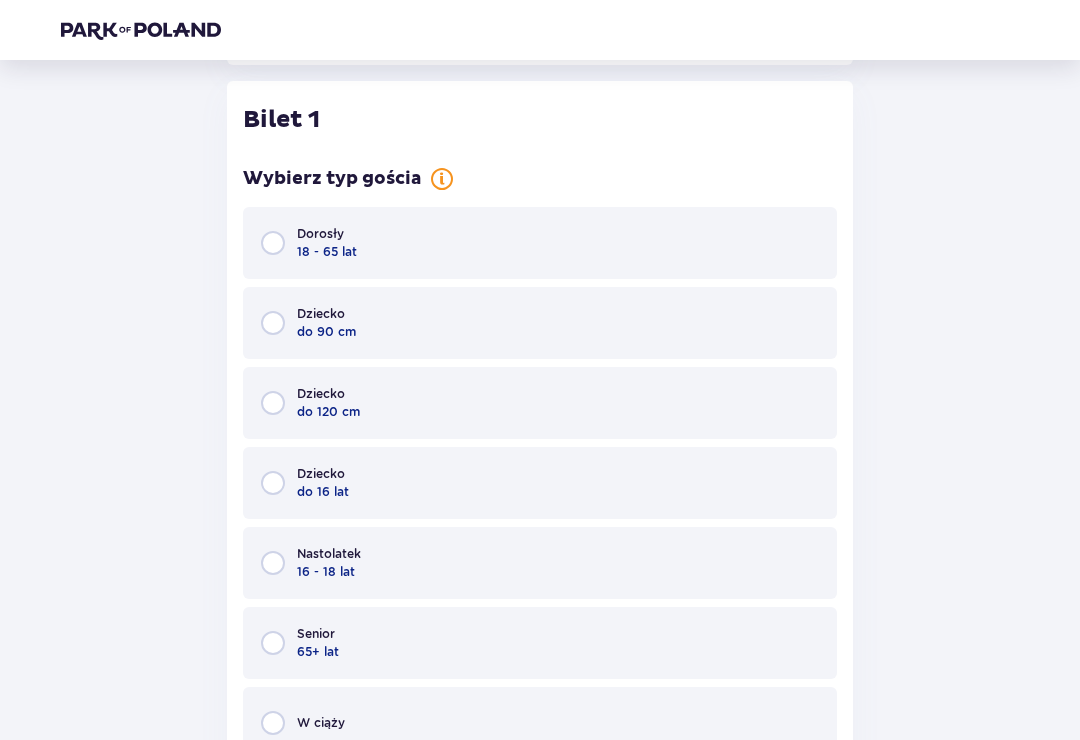 scroll, scrollTop: 1044, scrollLeft: 0, axis: vertical 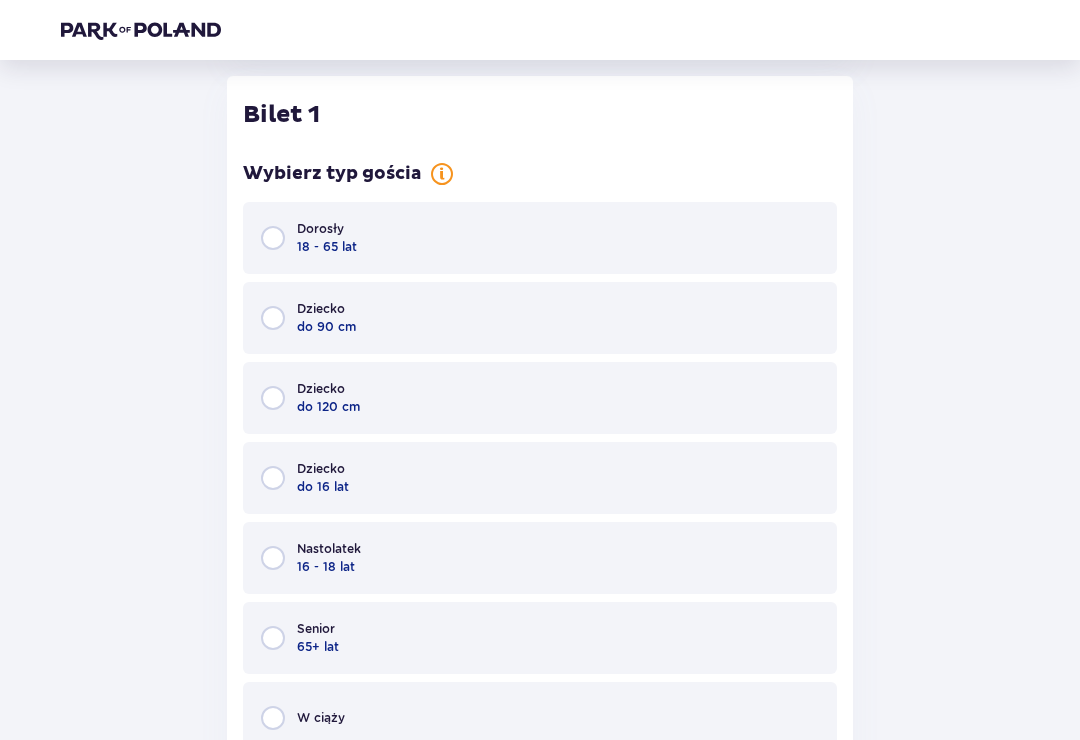 click on "Dorosły 18 - 65 lat" at bounding box center [540, 238] 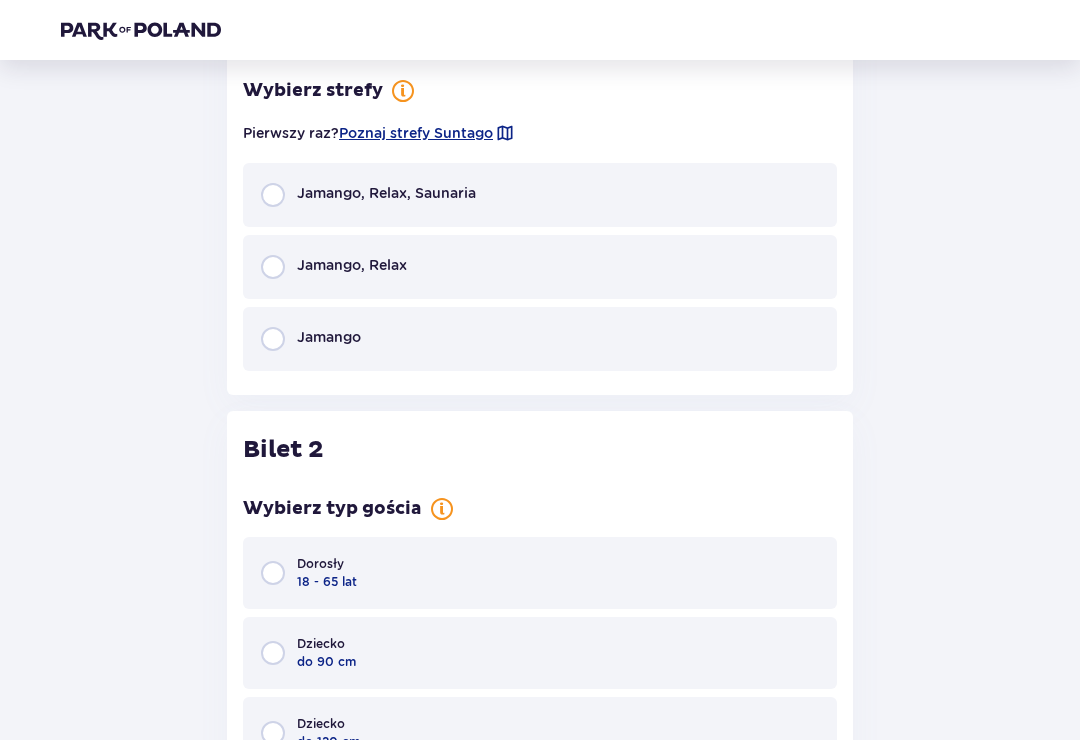 scroll, scrollTop: 1834, scrollLeft: 0, axis: vertical 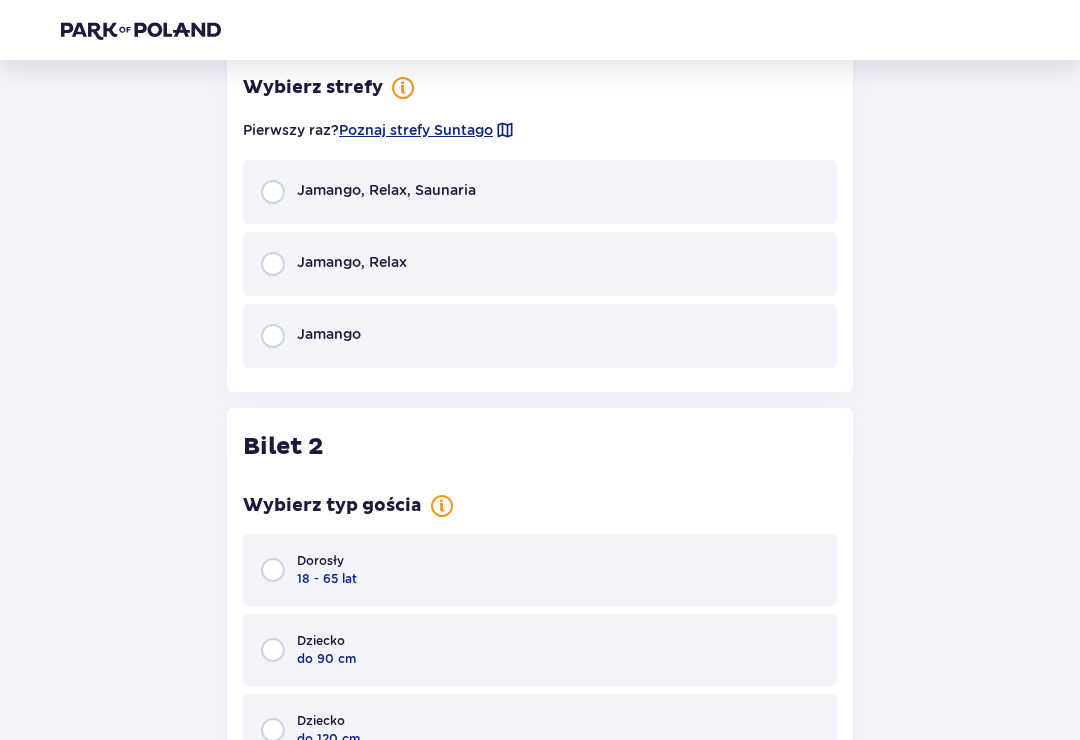 click at bounding box center [273, 336] 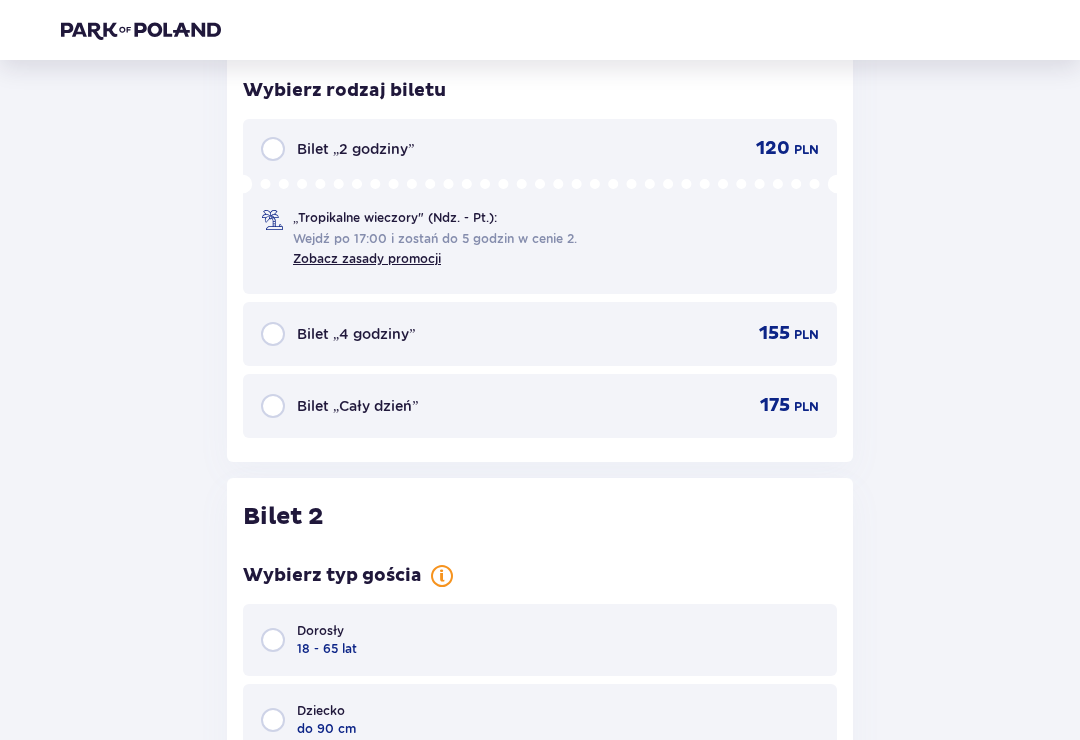 scroll, scrollTop: 2158, scrollLeft: 0, axis: vertical 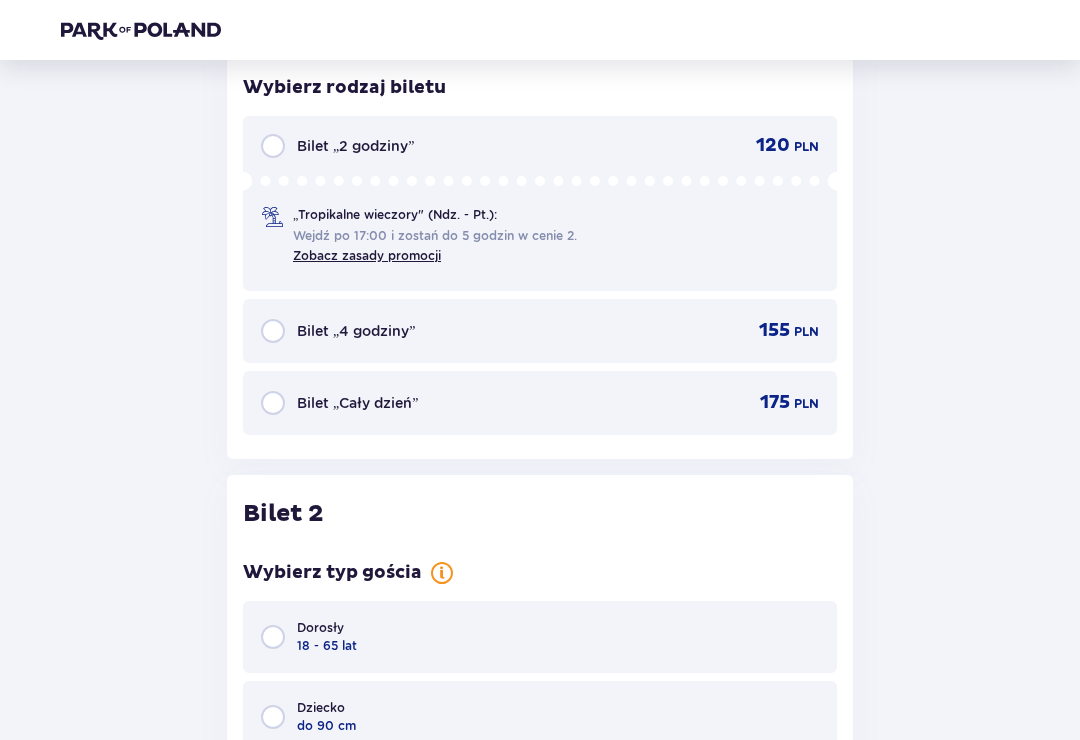 click at bounding box center (273, 403) 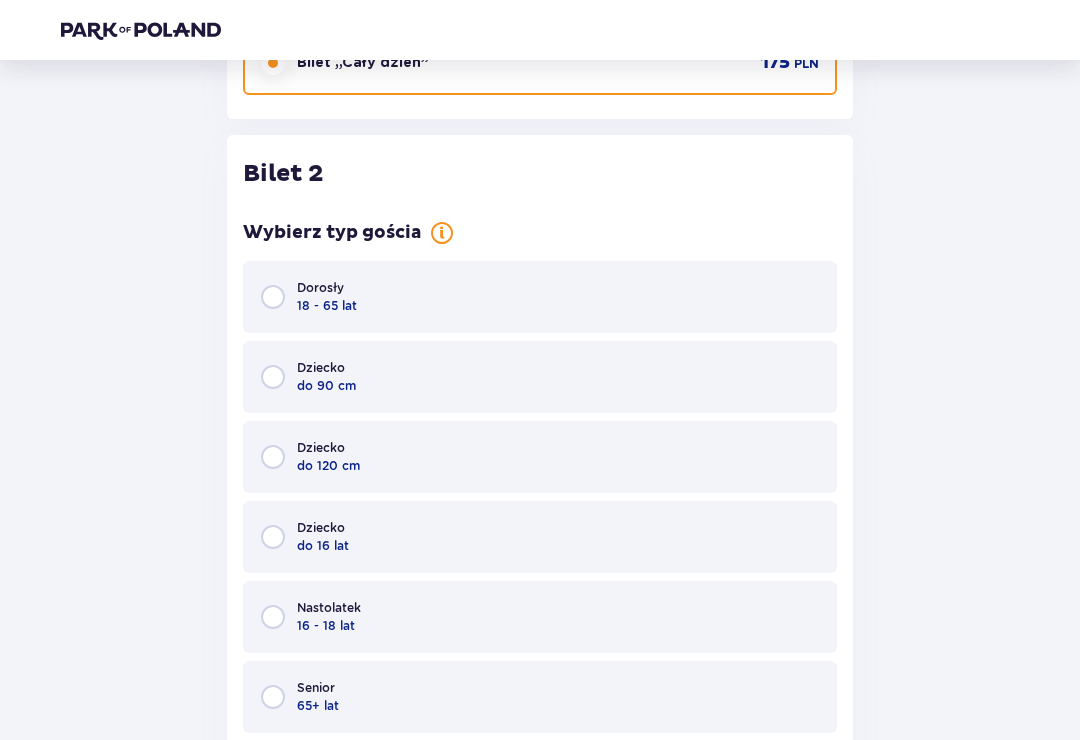 scroll, scrollTop: 2552, scrollLeft: 0, axis: vertical 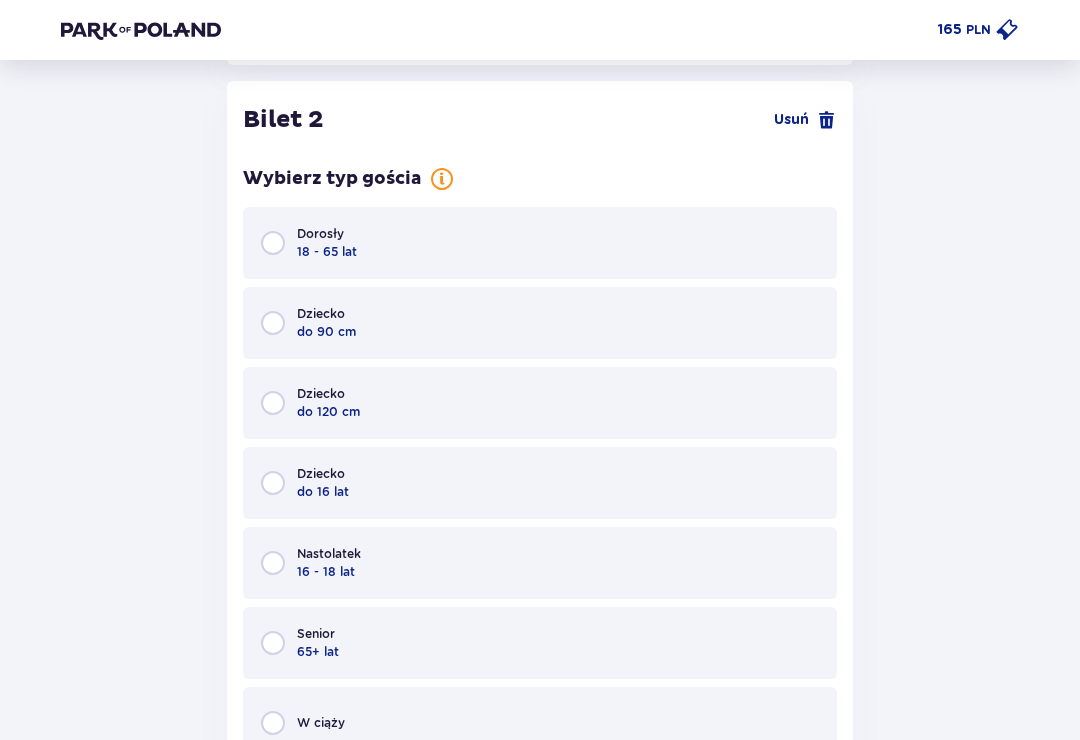 click at bounding box center (273, 243) 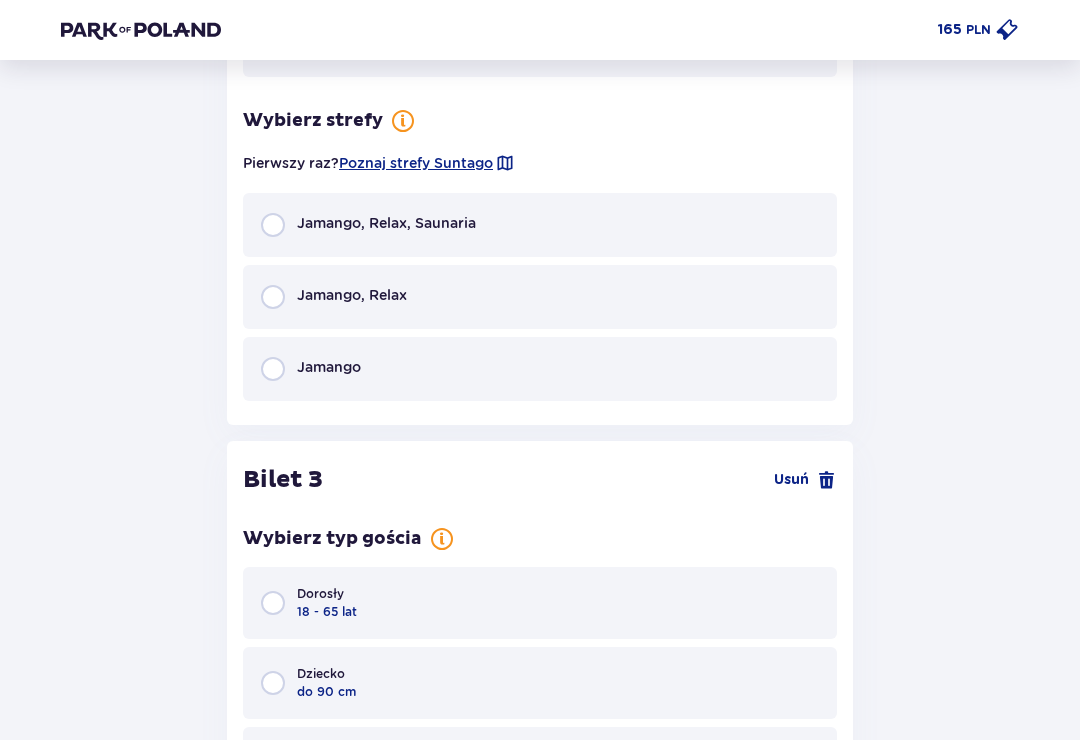 scroll, scrollTop: 3342, scrollLeft: 0, axis: vertical 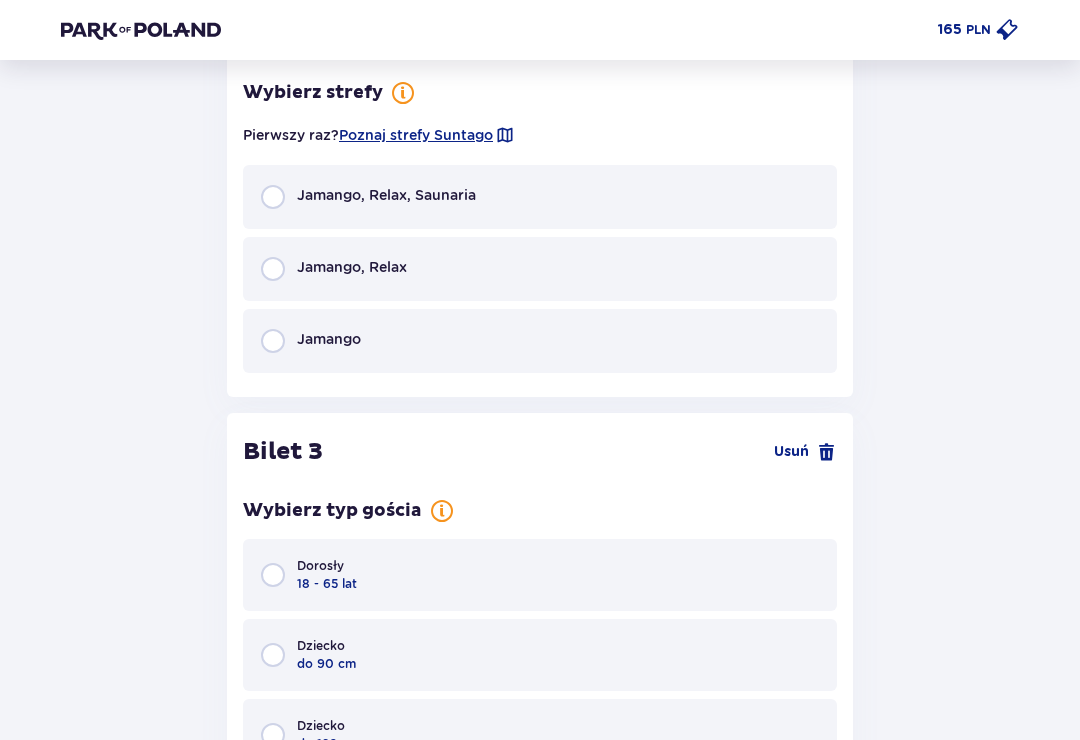 click at bounding box center (273, 341) 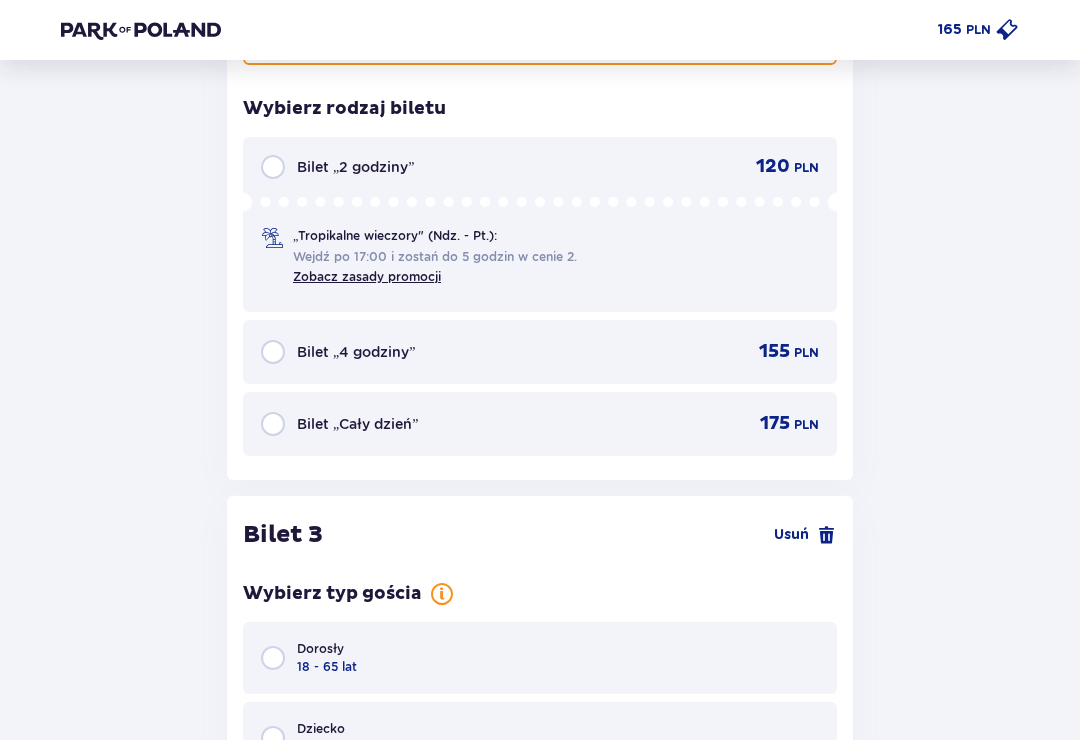 scroll, scrollTop: 3666, scrollLeft: 0, axis: vertical 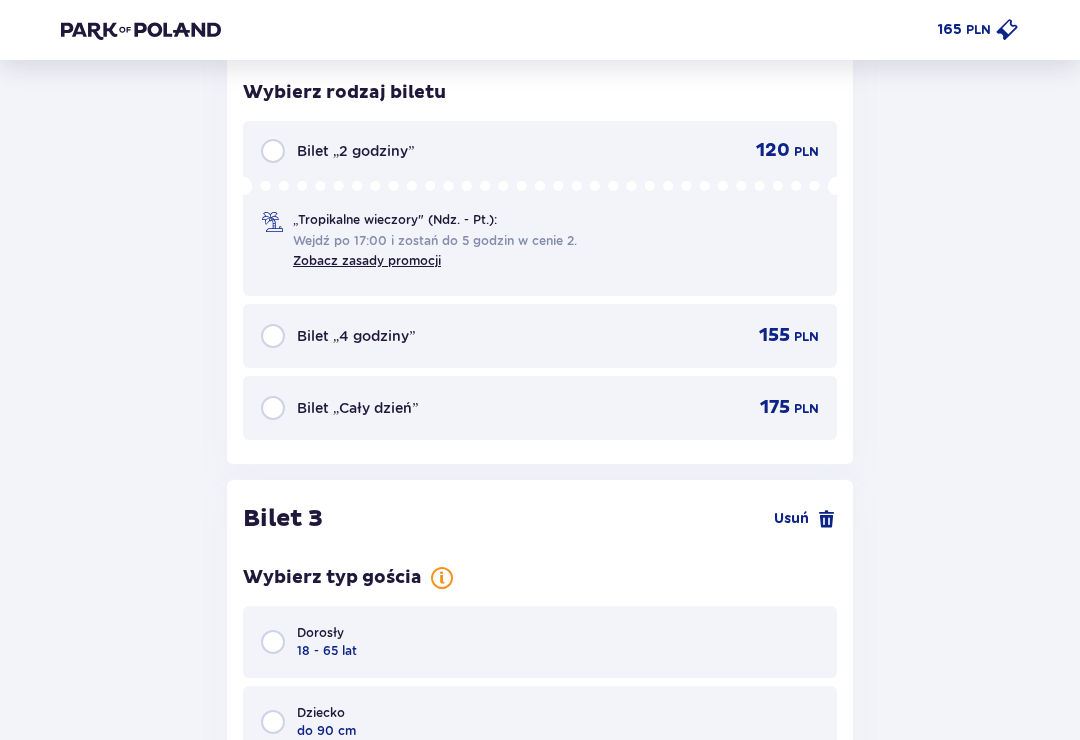click at bounding box center [273, 408] 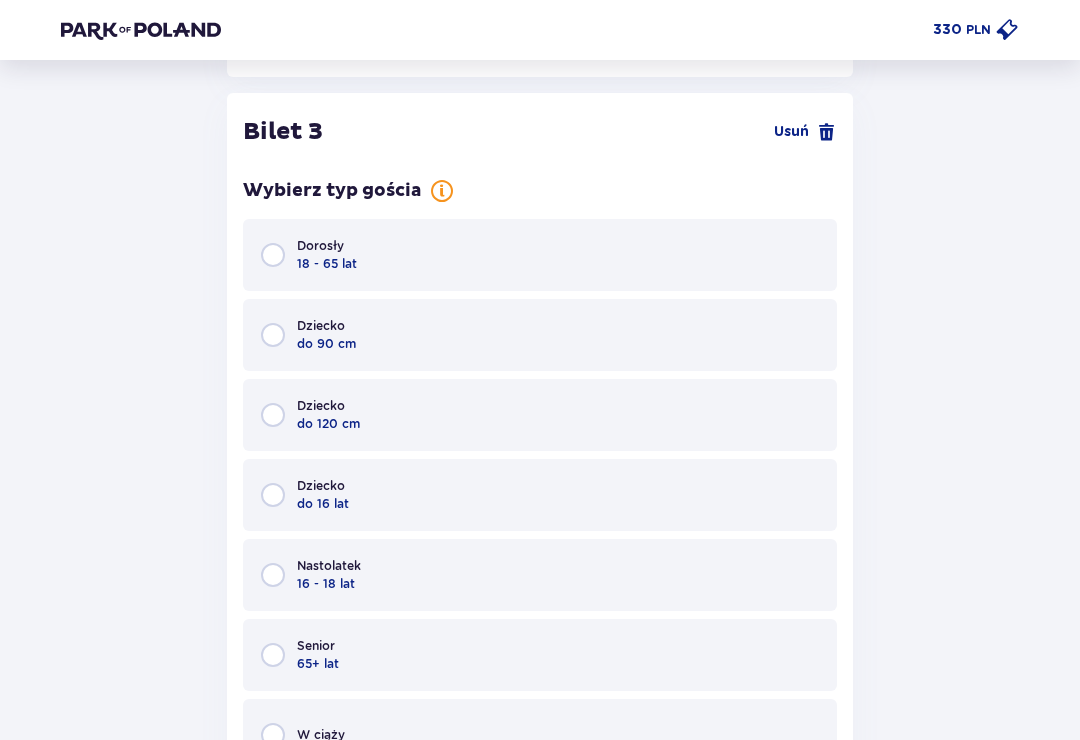 scroll, scrollTop: 4061, scrollLeft: 0, axis: vertical 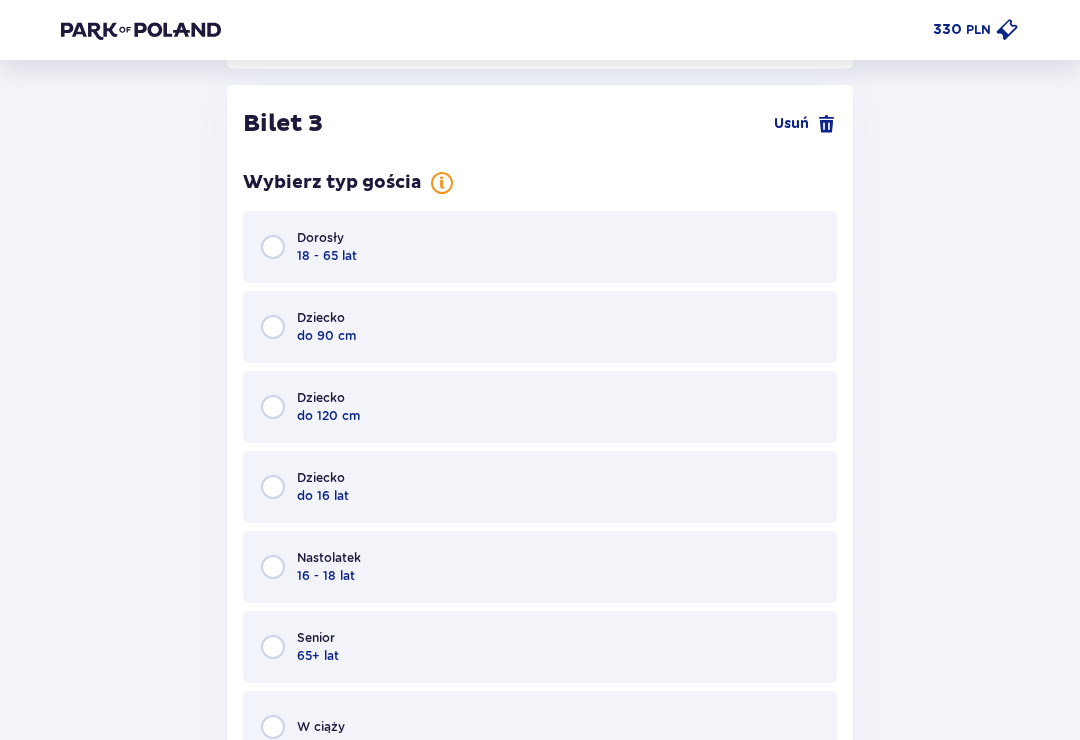 click on "Dziecko do 16 lat" at bounding box center [540, 487] 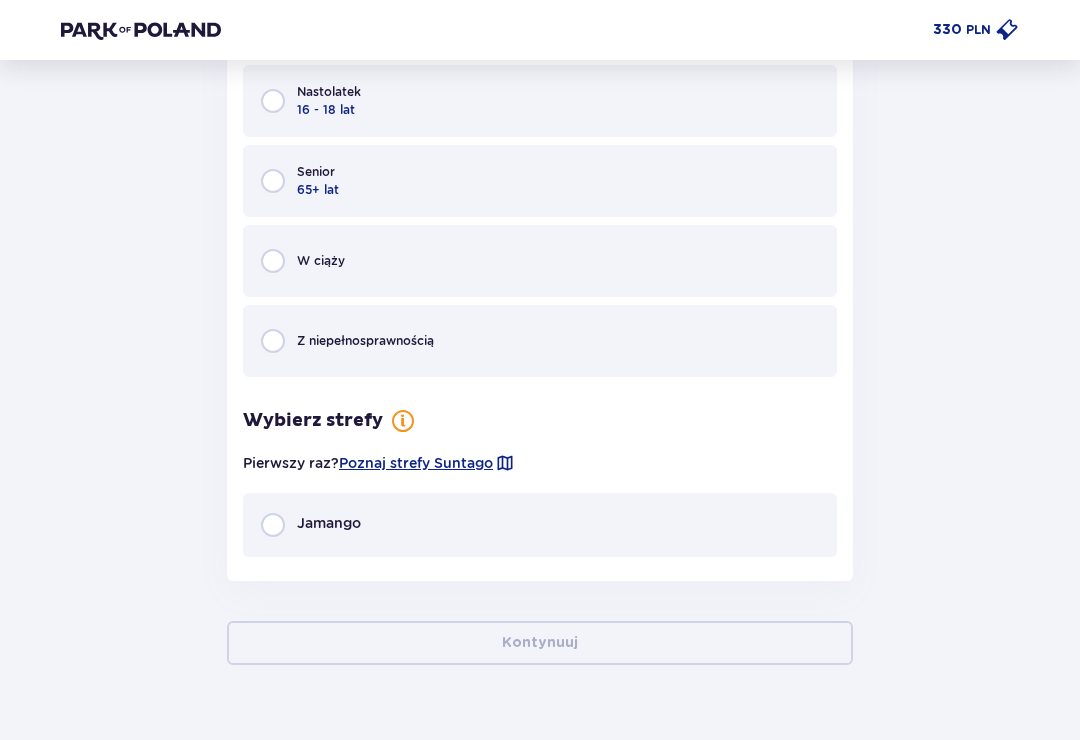 scroll, scrollTop: 4533, scrollLeft: 0, axis: vertical 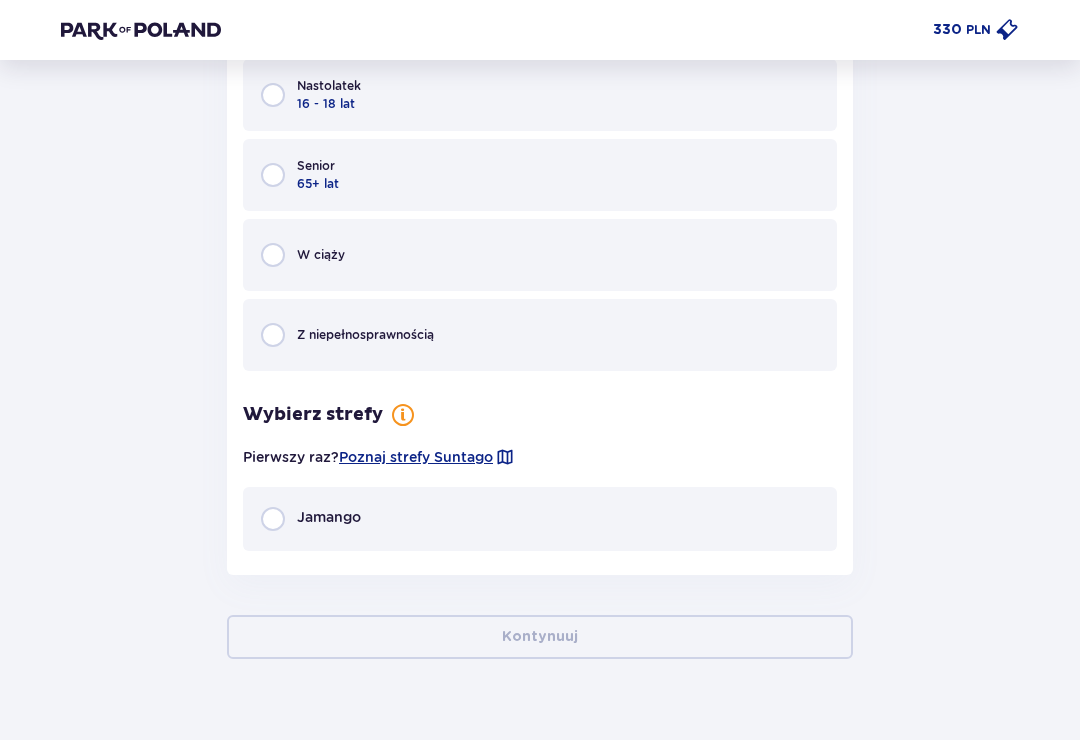 click at bounding box center (273, 519) 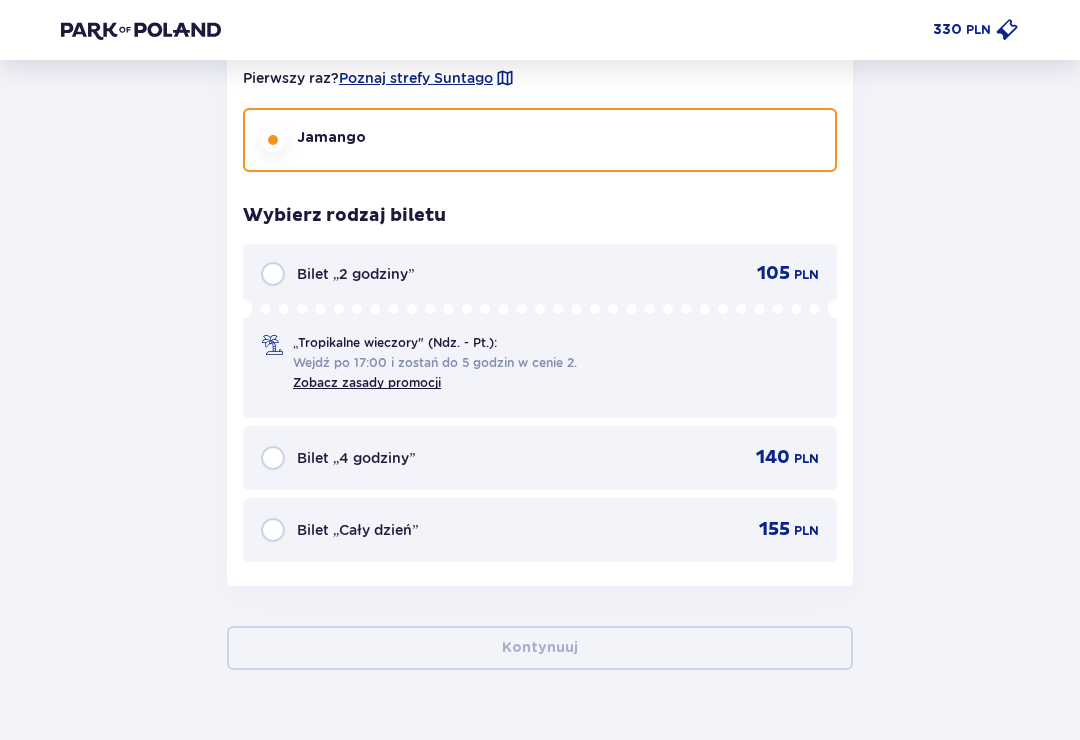 scroll, scrollTop: 4919, scrollLeft: 0, axis: vertical 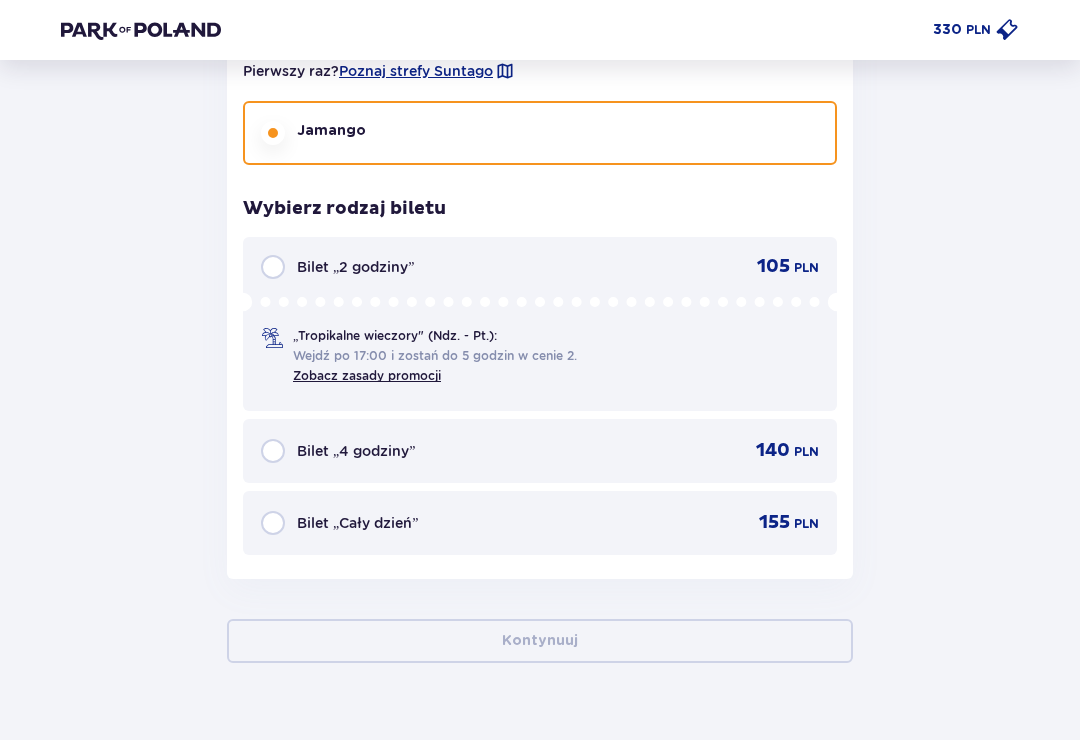 click at bounding box center [273, 523] 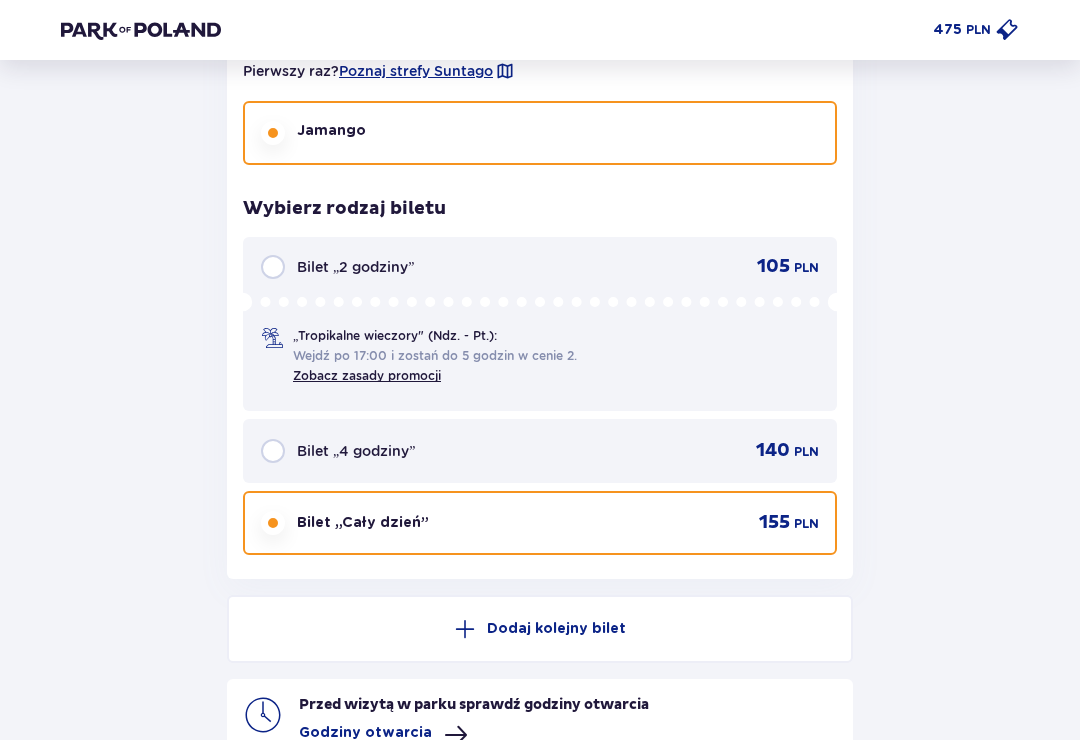 scroll, scrollTop: 5087, scrollLeft: 0, axis: vertical 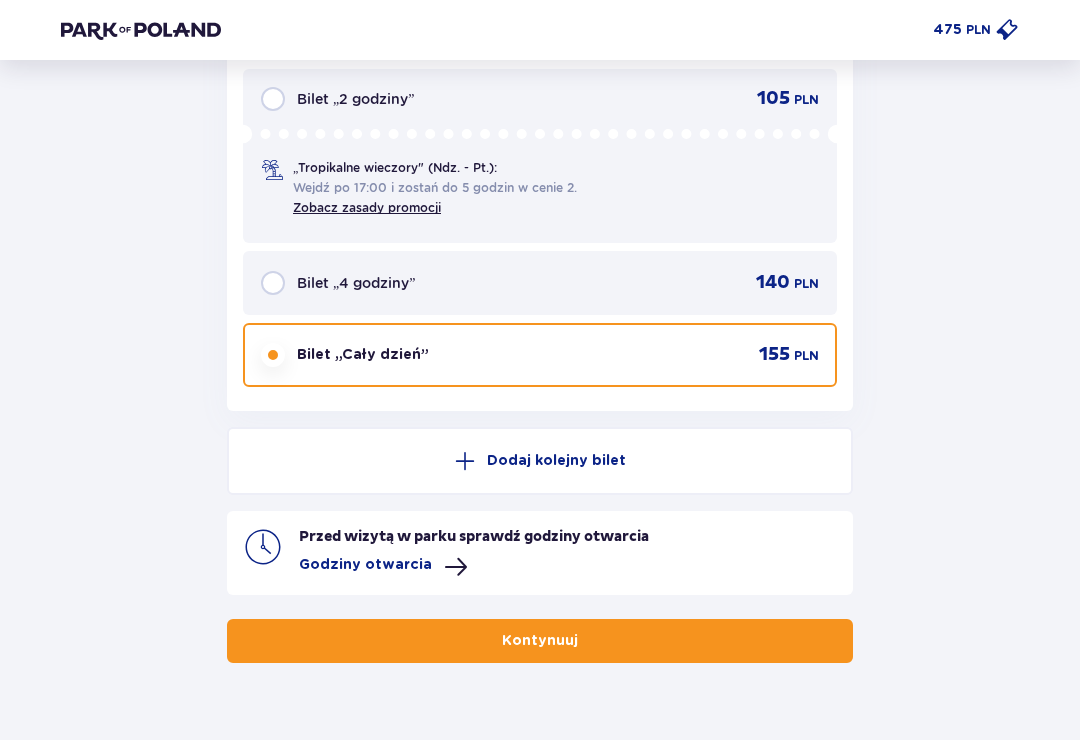 click on "Kontynuuj" at bounding box center (540, 641) 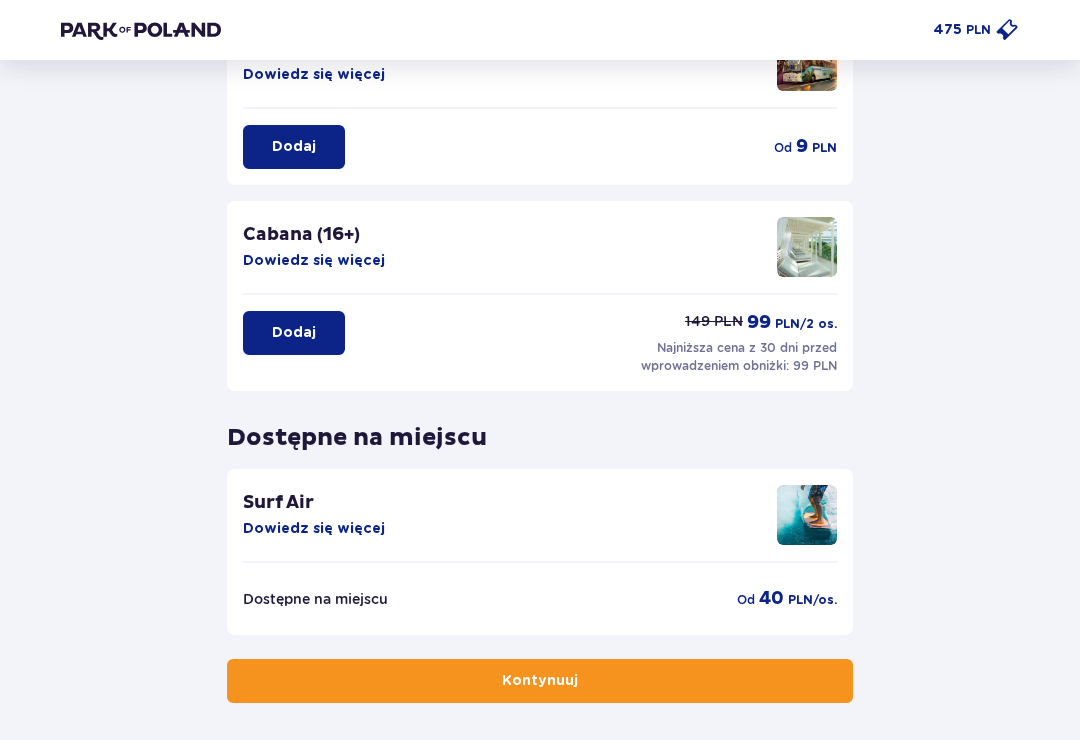 scroll, scrollTop: 435, scrollLeft: 0, axis: vertical 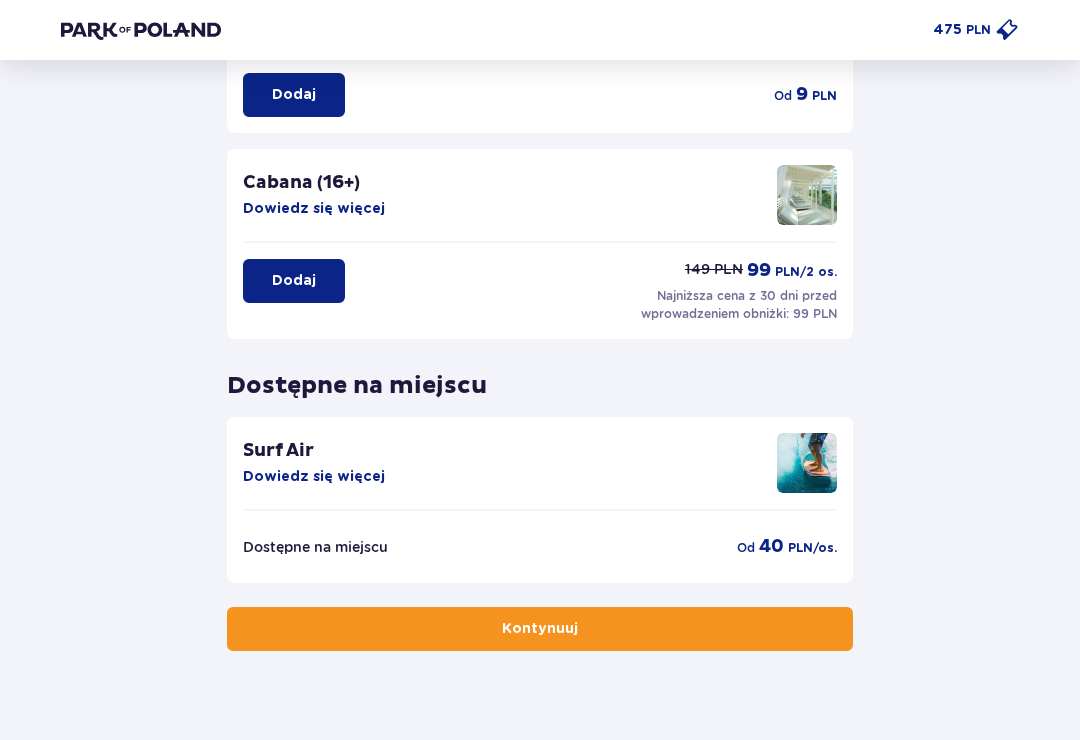 click on "Kontynuuj" at bounding box center [540, 629] 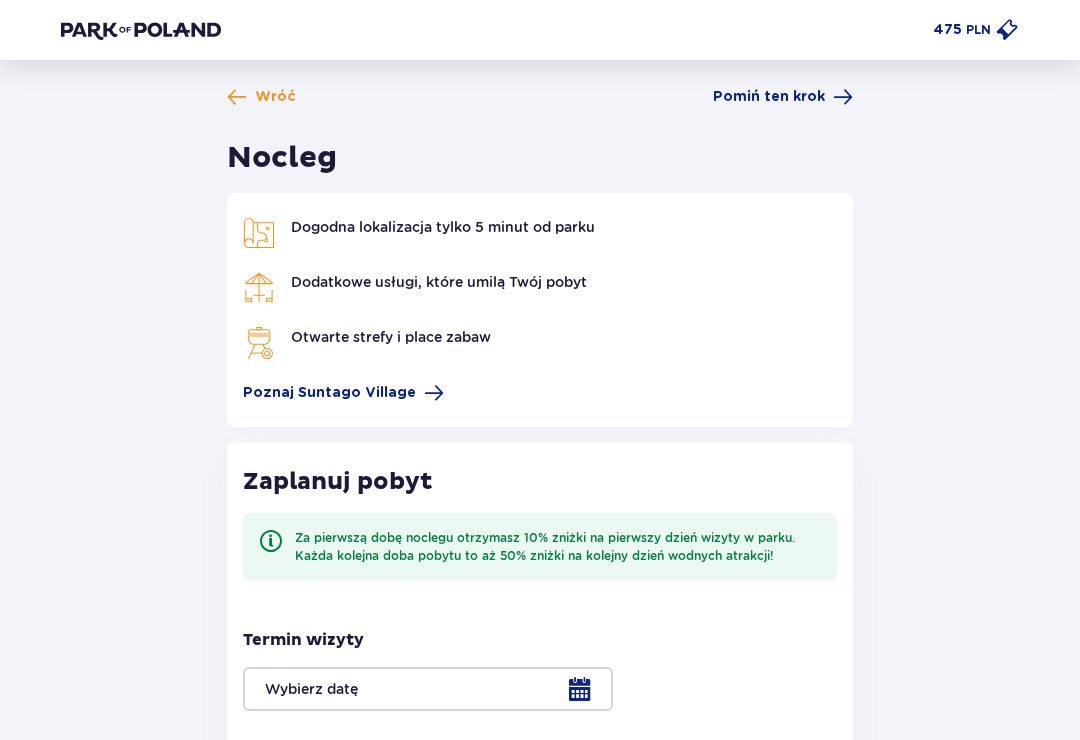scroll, scrollTop: 0, scrollLeft: 0, axis: both 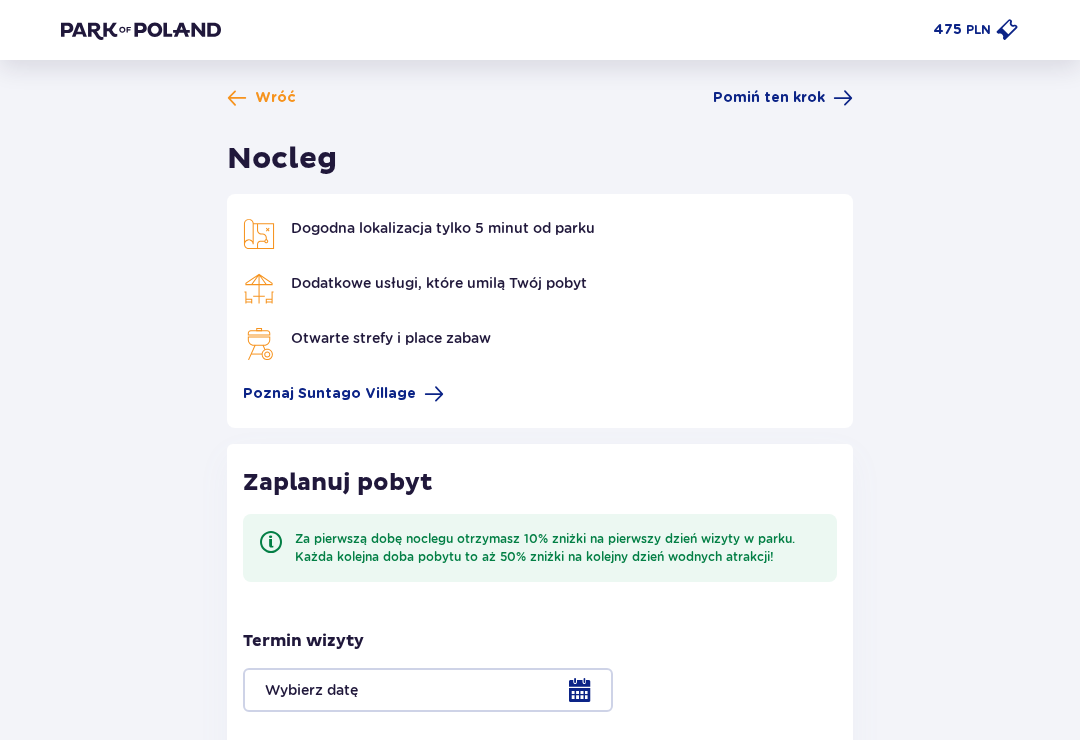 click on "Pomiń ten krok" at bounding box center (769, 98) 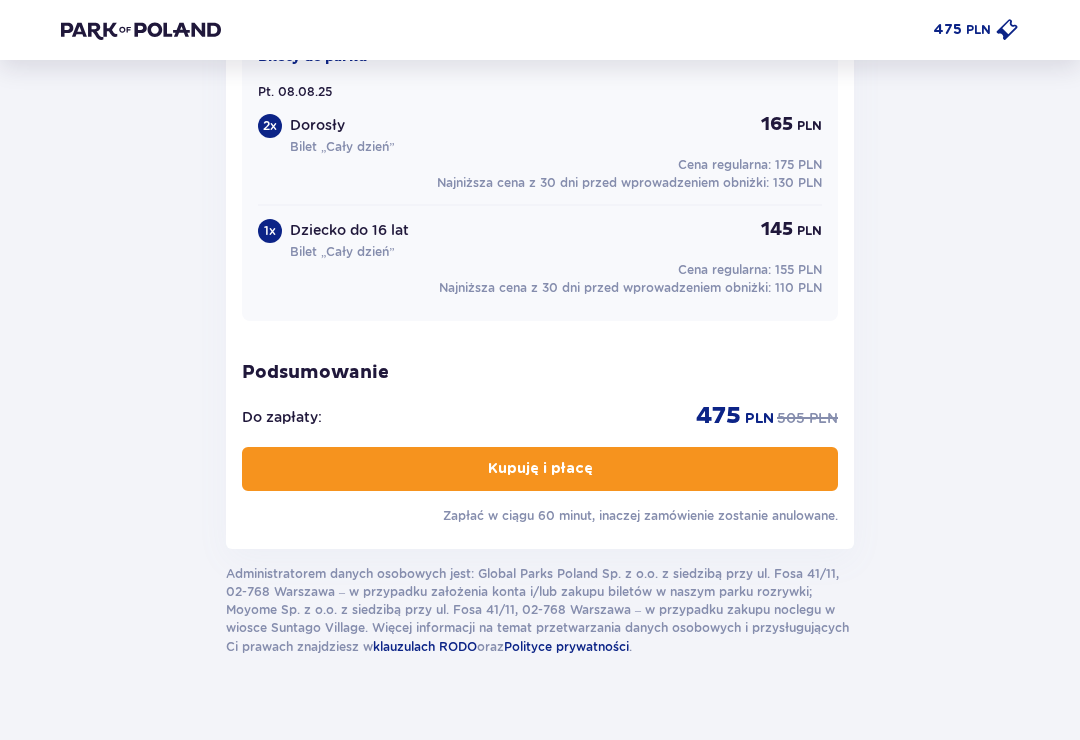 scroll, scrollTop: 1821, scrollLeft: 0, axis: vertical 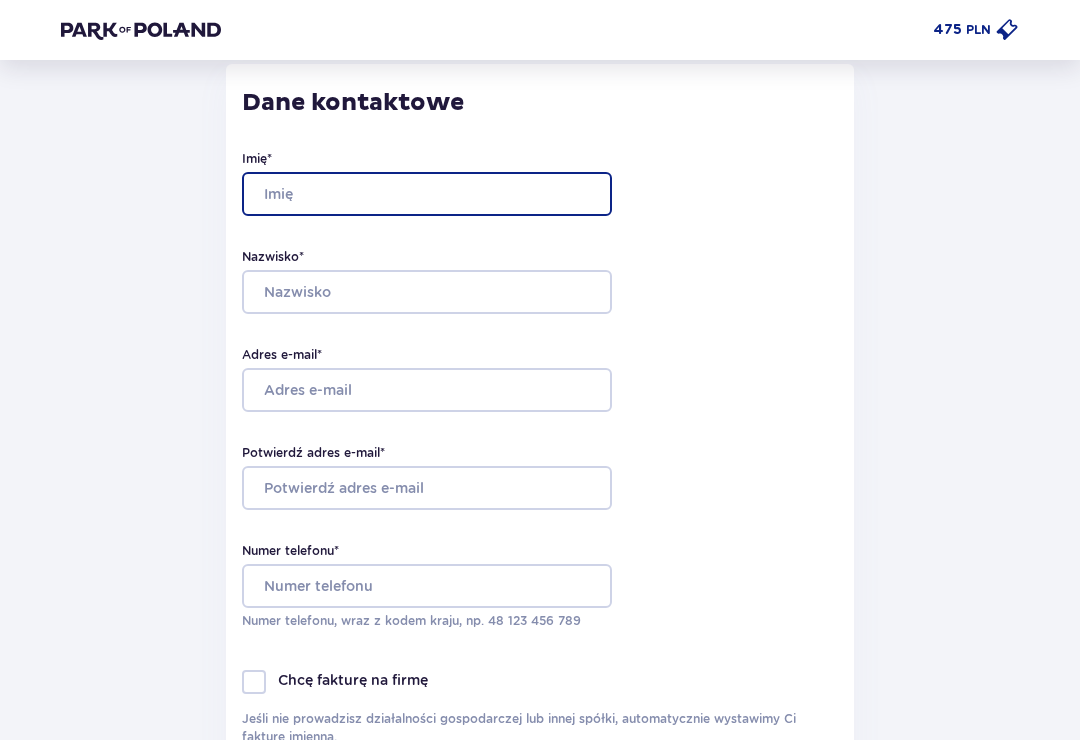 click on "Imię *" at bounding box center (427, 194) 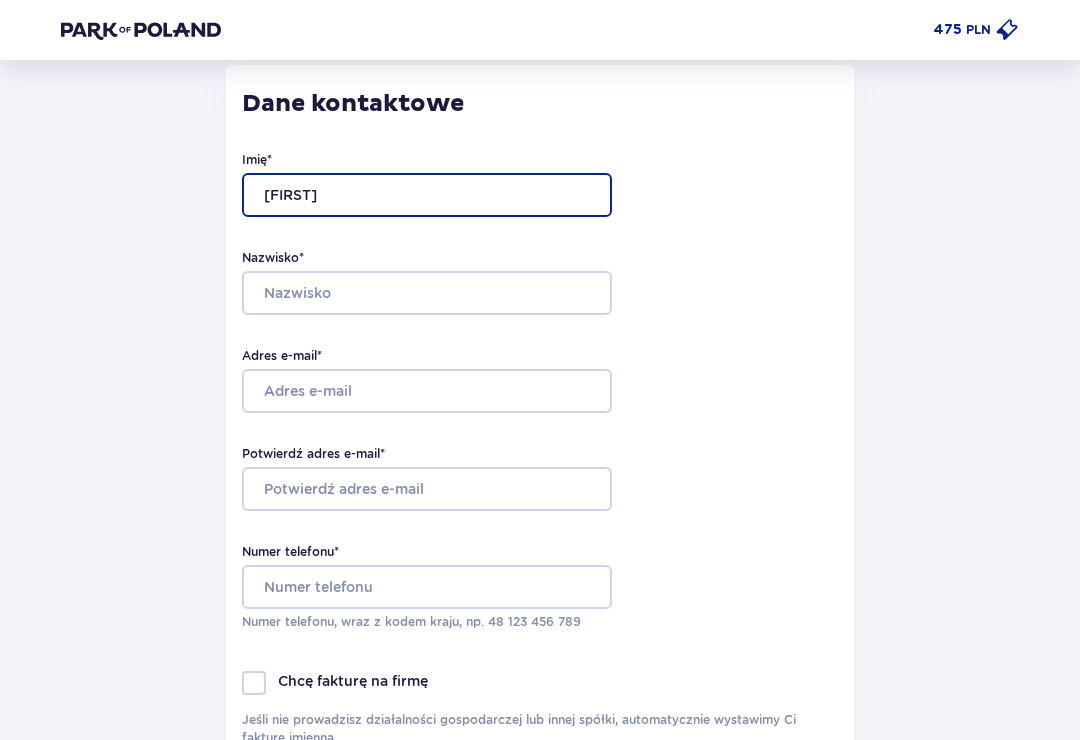 type on "Joanna" 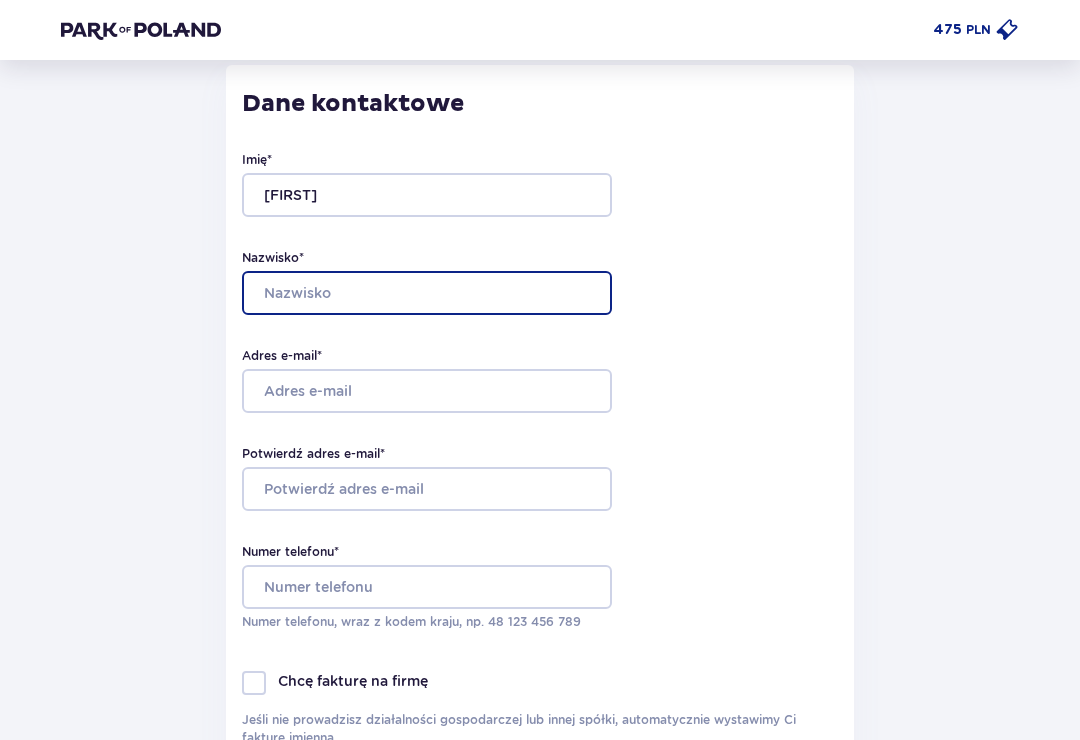 click on "Nazwisko *" at bounding box center (427, 293) 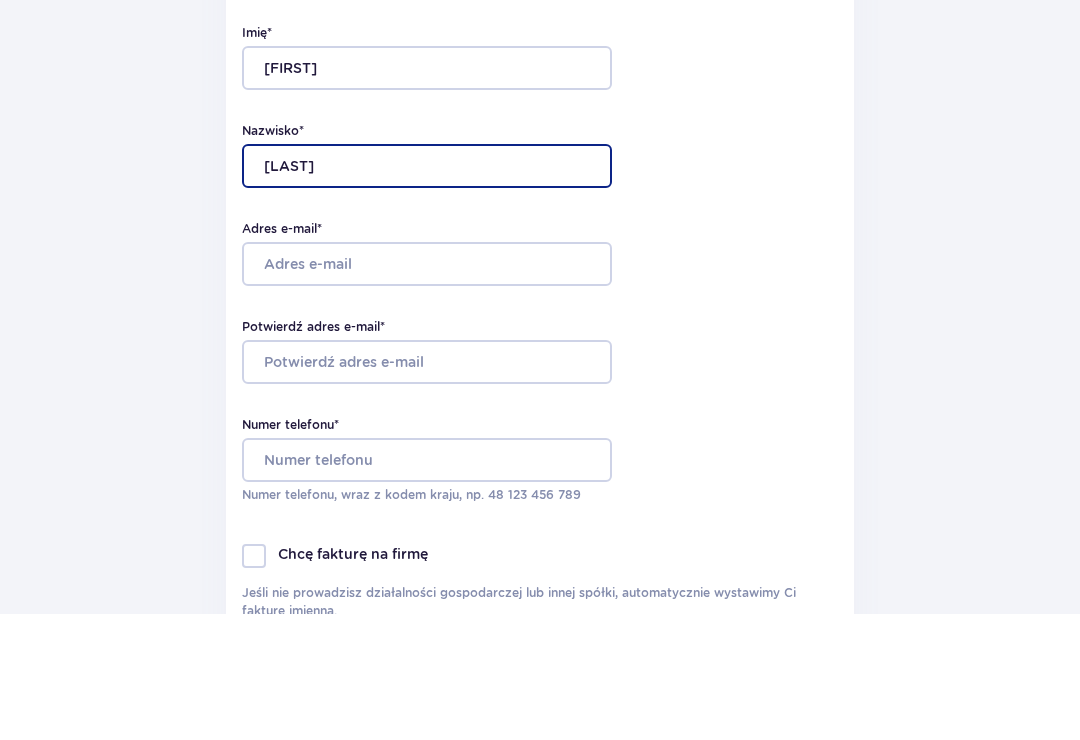 type on "Mitwicka" 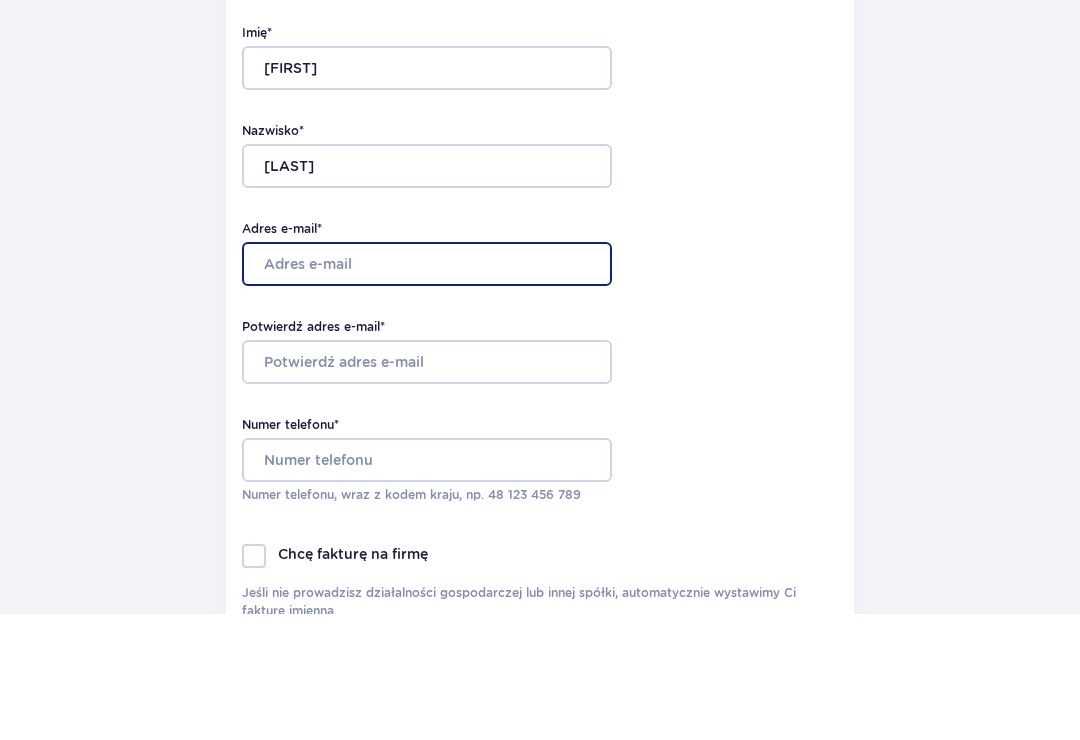 click on "Adres e-mail *" at bounding box center (427, 391) 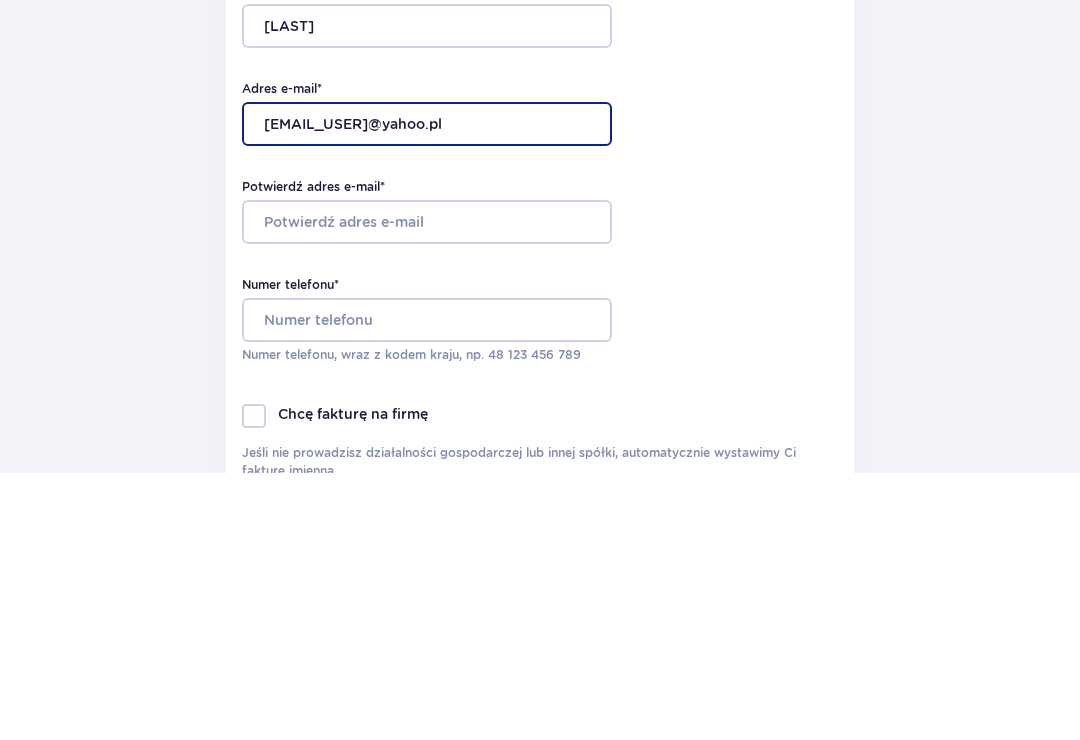 type on "asiamit@yahoo.pl" 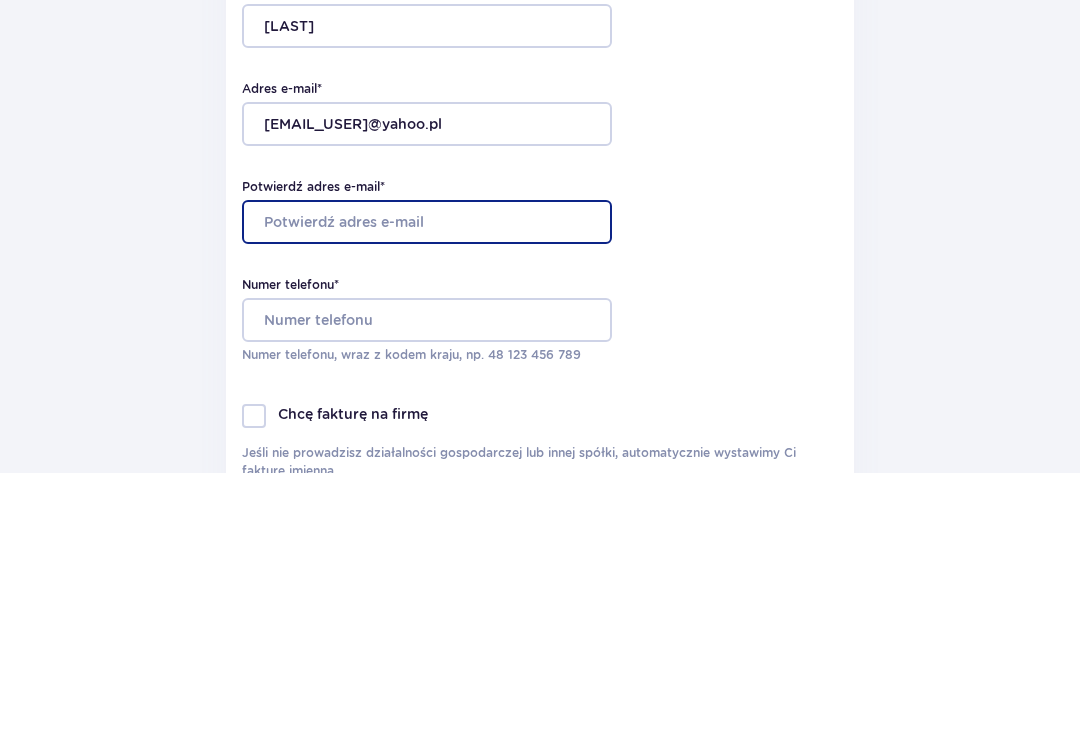 click on "Potwierdź adres e-mail *" at bounding box center [427, 489] 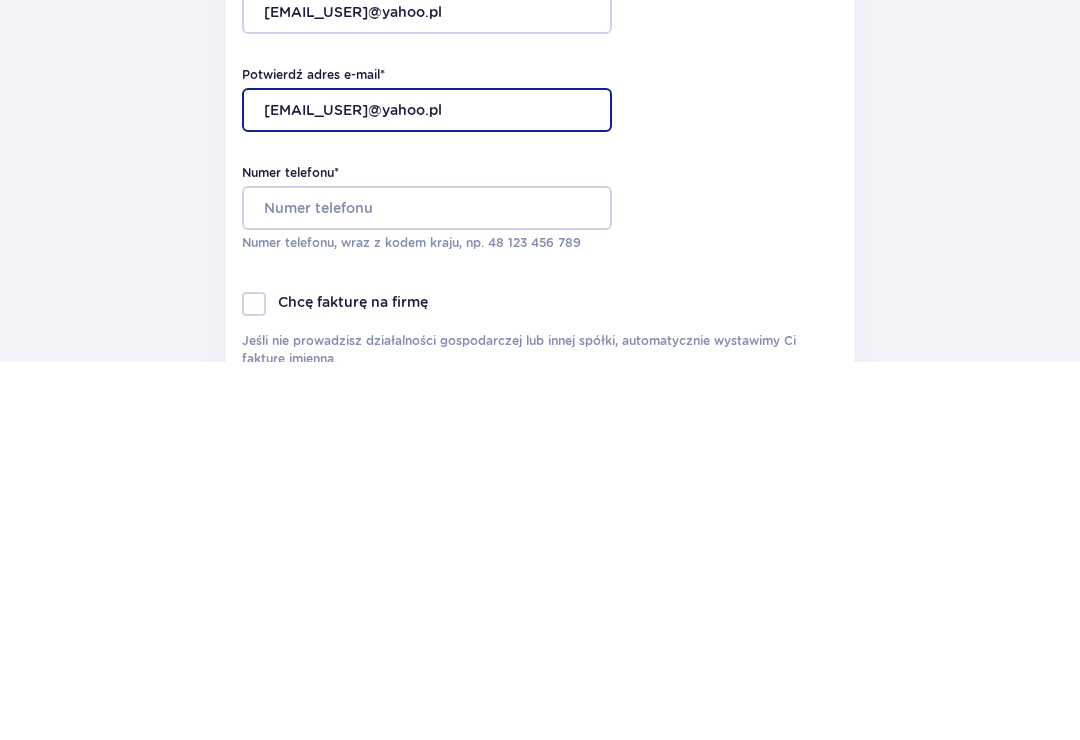 type on "asiamit@yahoo.pl" 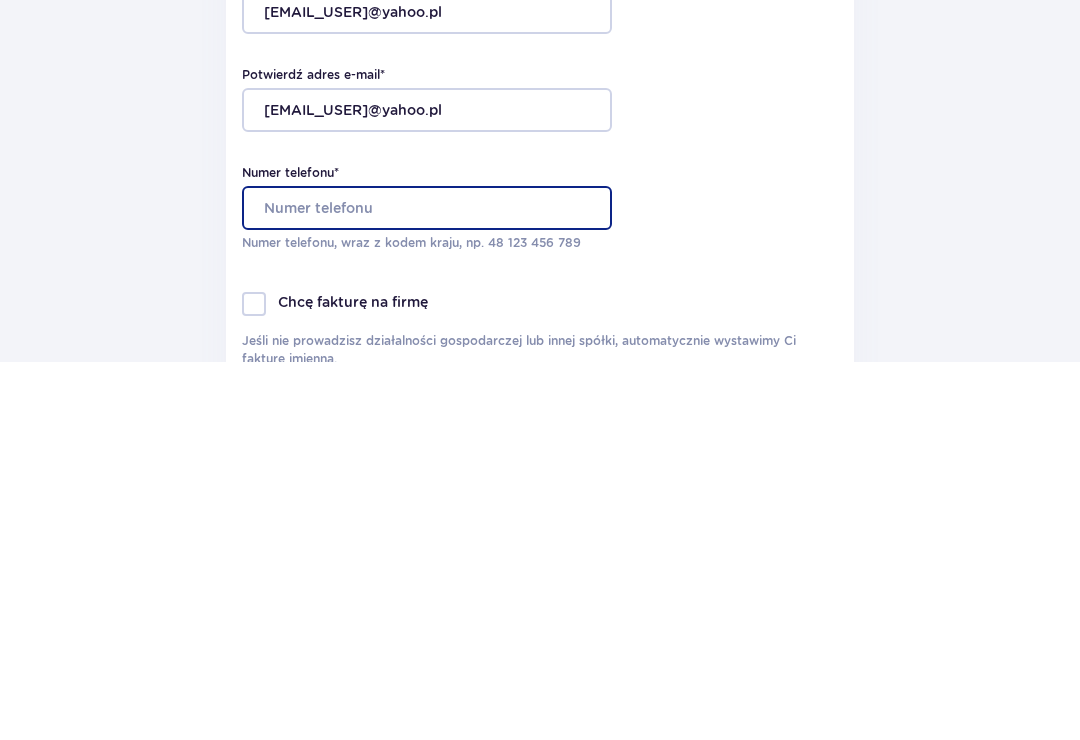 click on "Numer telefonu *" at bounding box center (427, 587) 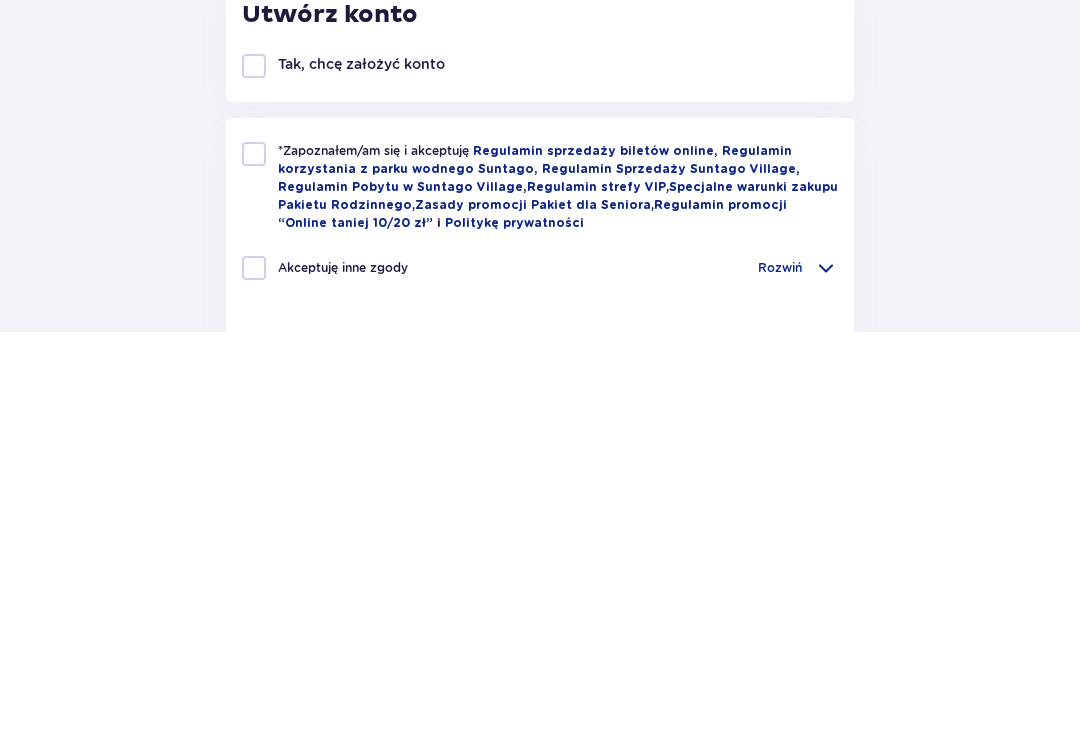 scroll, scrollTop: 552, scrollLeft: 0, axis: vertical 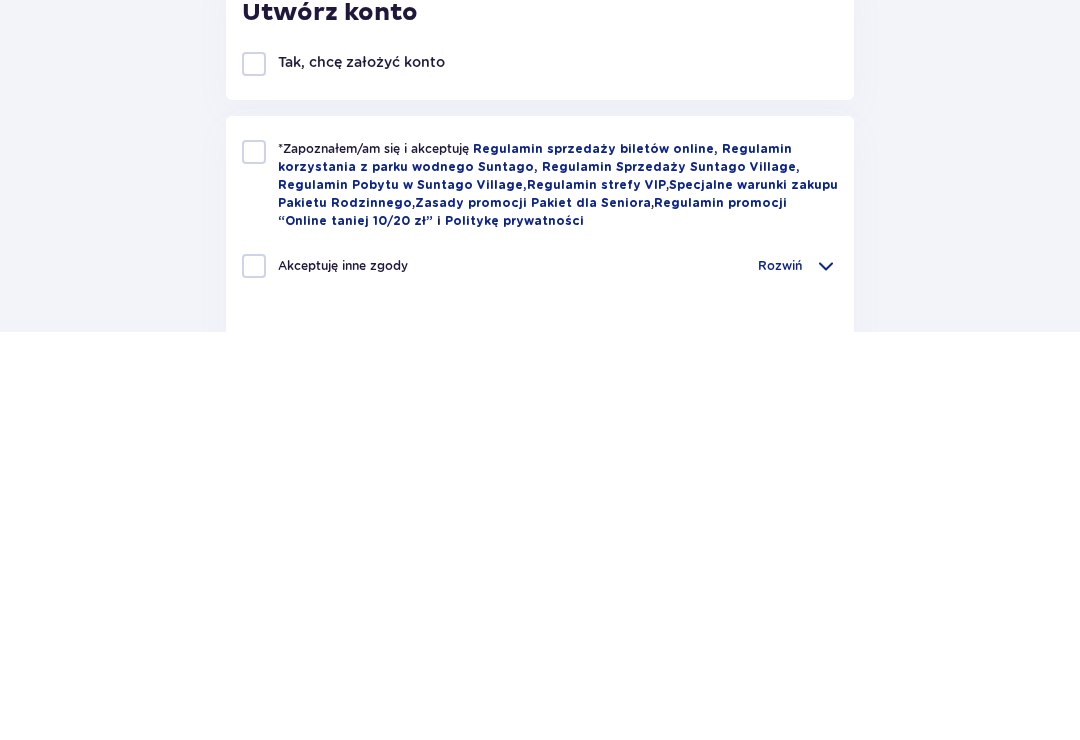 type on "07707800502" 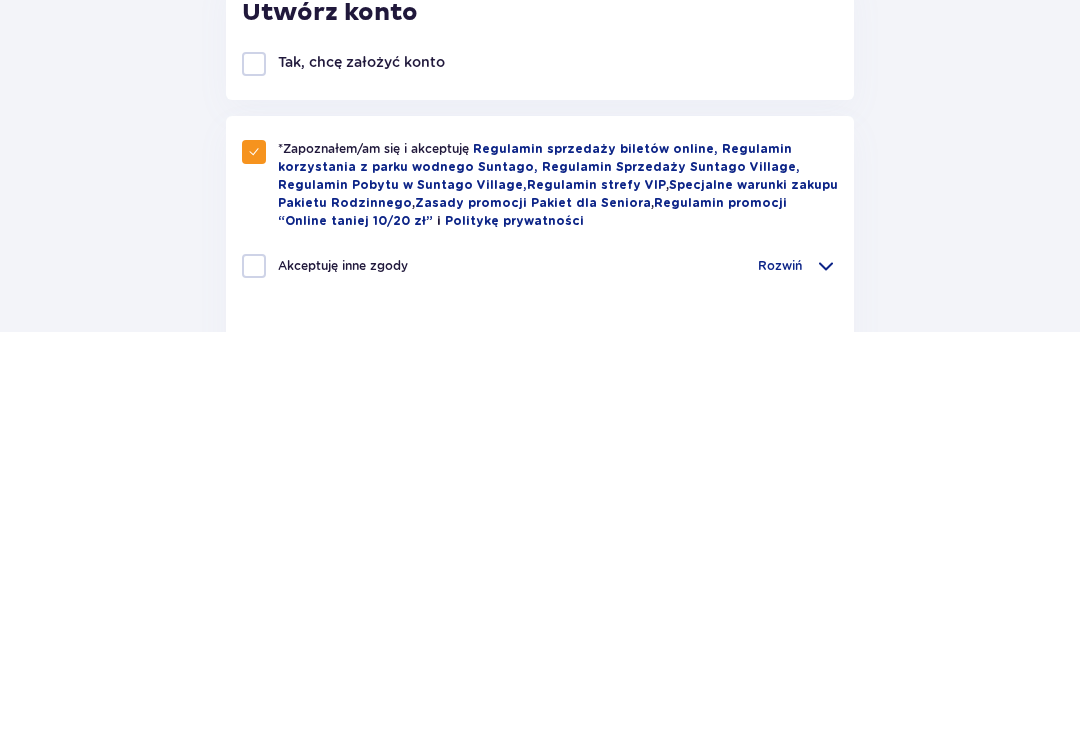 scroll, scrollTop: 961, scrollLeft: 0, axis: vertical 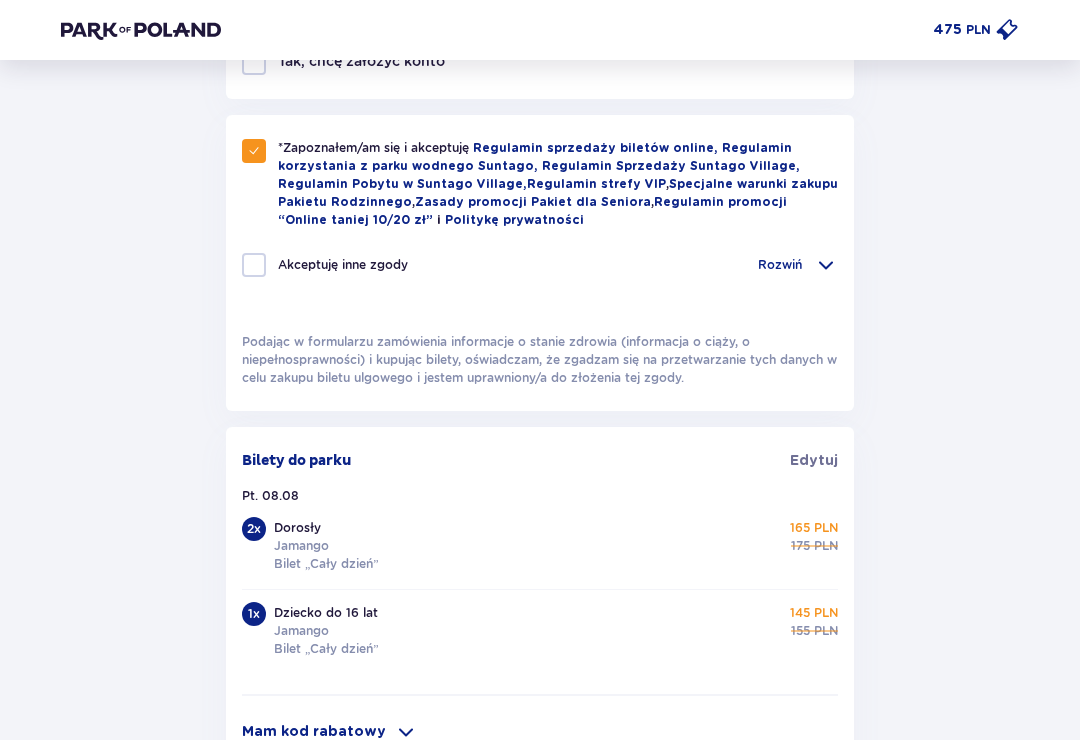 click at bounding box center (826, 265) 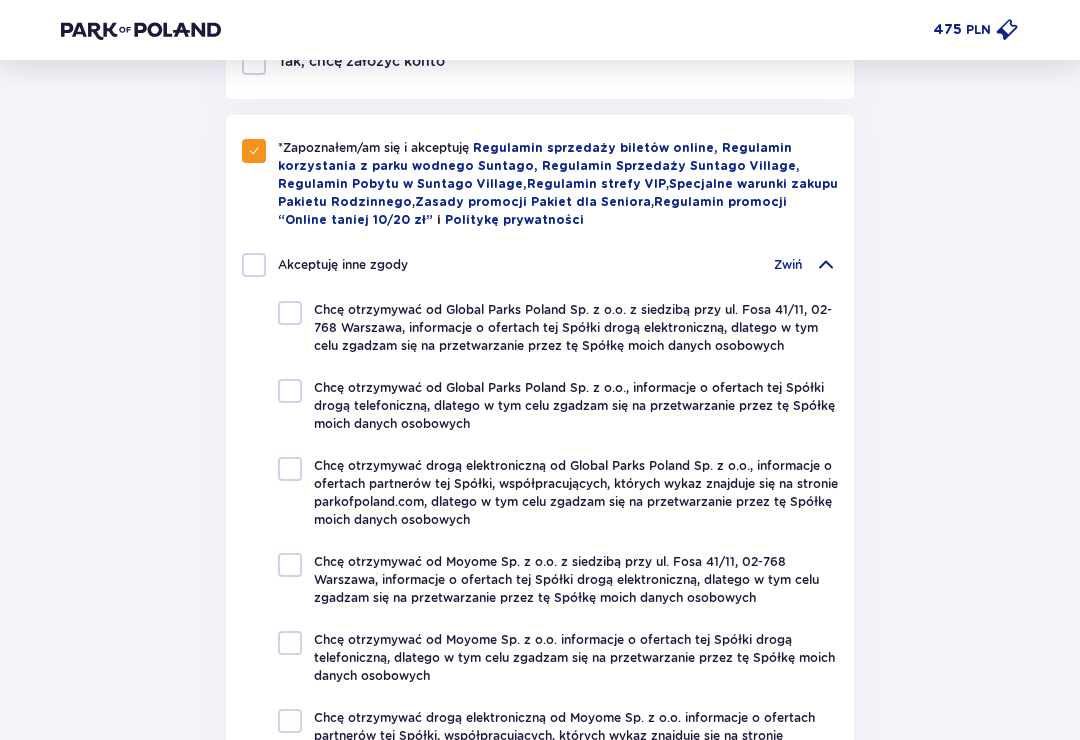 click on "Wróć Zamówienie i płatność Dane kontaktowe Imię * Joanna Nazwisko * Mitwicka Adres e-mail * asiamit@yahoo.pl Potwierdź adres e-mail * asiamit@yahoo.pl Numer telefonu * 07707800502 Numer telefonu, wraz z kodem kraju, np. 48 ​123 ​456 ​789 Chcę fakturę na firmę Jeśli nie prowadzisz działalności gospodarczej lub innej spółki, automatycznie wystawimy Ci fakturę imienną. Dodaj adres do faktury imiennej Utwórz konto Tak, chcę założyć konto *Zapoznałem/am się i akceptuję   Regulamin sprzedaży biletów online,   Regulamin korzystania z parku wodnego Suntago,   Regulamin Sprzedaży Suntago Village,   Regulamin Pobytu w Suntago Village ,  Regulamin strefy VIP ,  Specjalne warunki zakupu Pakietu Rodzinnego ,  Zasady promocji Pakiet dla Seniora ,  Regulamin promocji “Online taniej 10/20 zł”   i   Politykę prywatności Akceptuję inne zgody Zwiń Bilety do parku Edytuj Pt. 08.08   2 x Dorosły Jamango Bilet „Cały dzień” 165 PLN 175 PLN 1 x Dziecko do 16 lat Jamango 145 PLN 2" at bounding box center [540, 559] 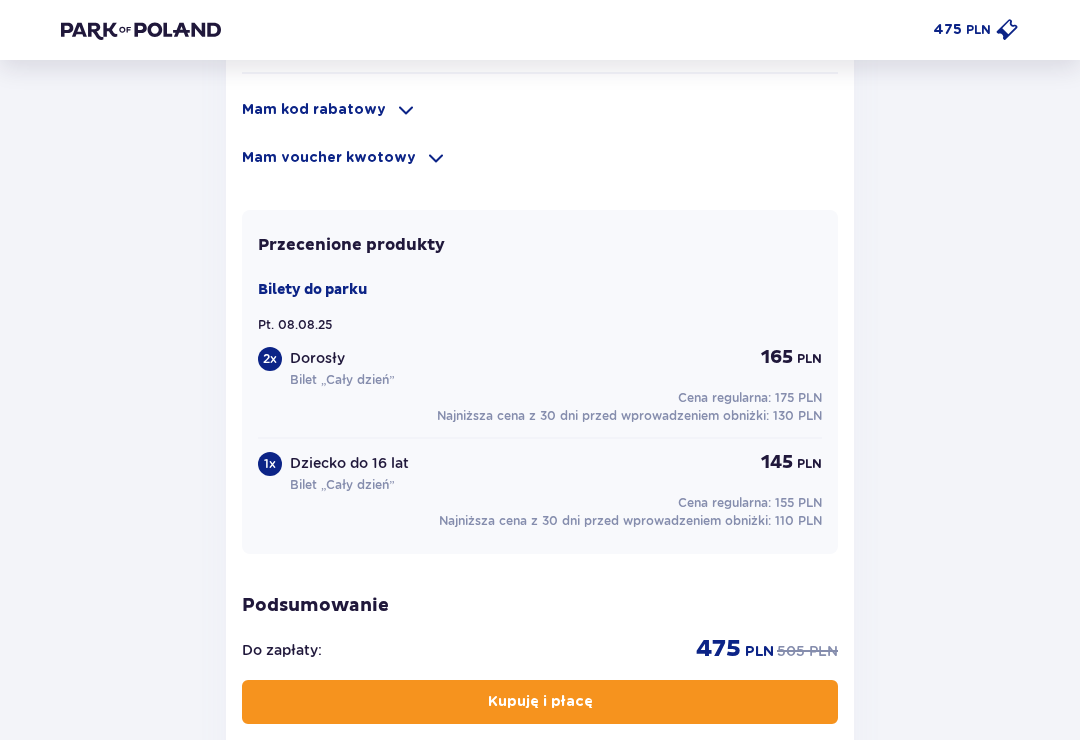 scroll, scrollTop: 2307, scrollLeft: 0, axis: vertical 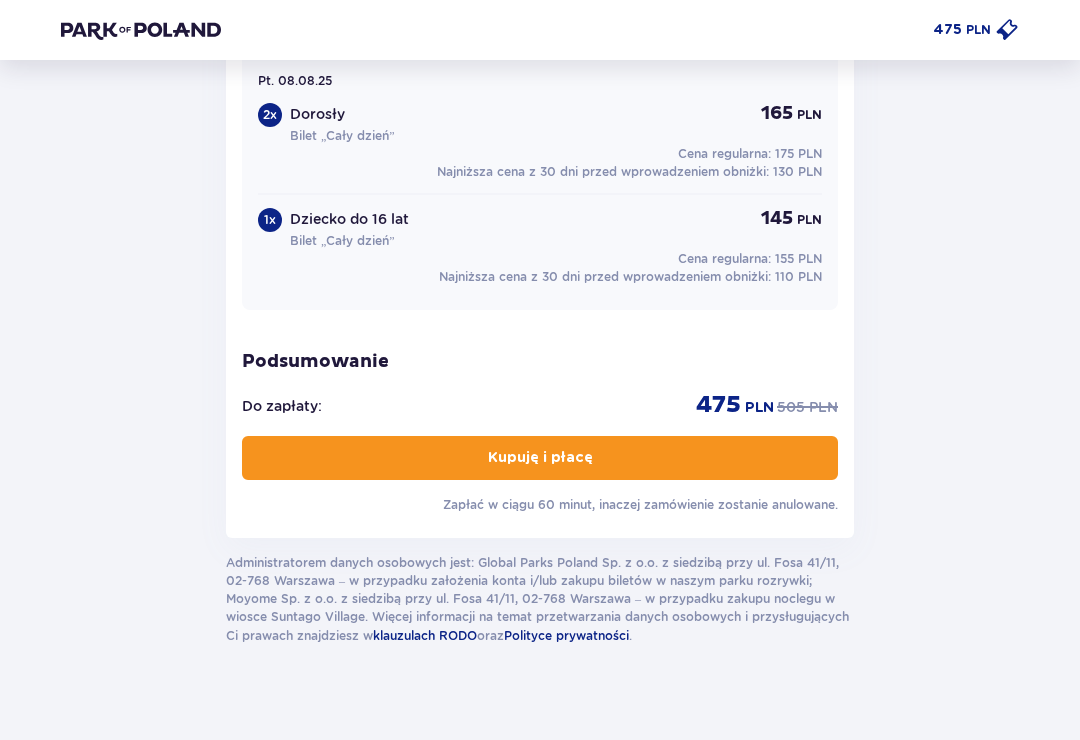 click at bounding box center [597, 458] 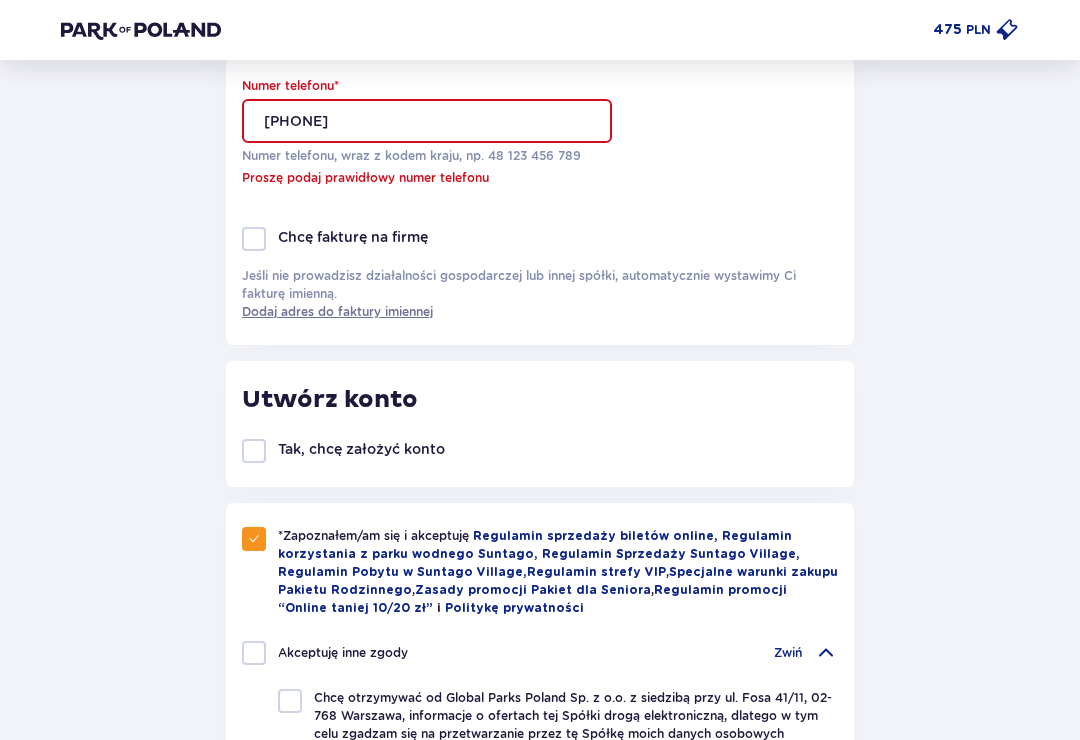 scroll, scrollTop: 594, scrollLeft: 0, axis: vertical 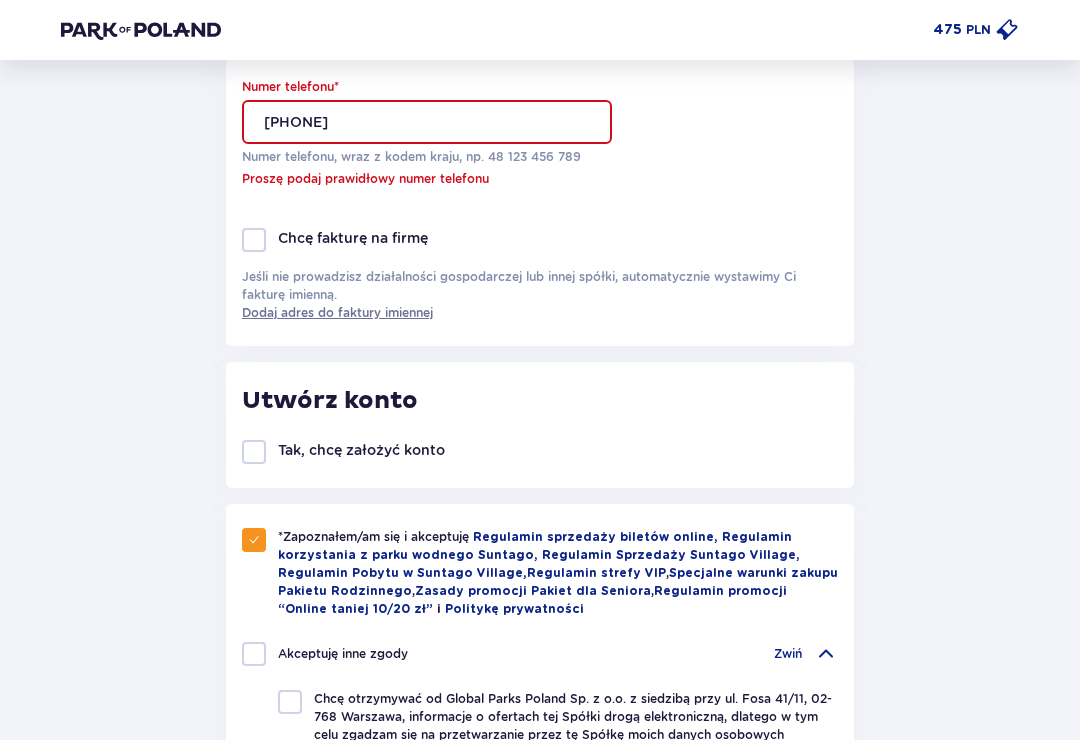 click on "07707800502" at bounding box center [427, 122] 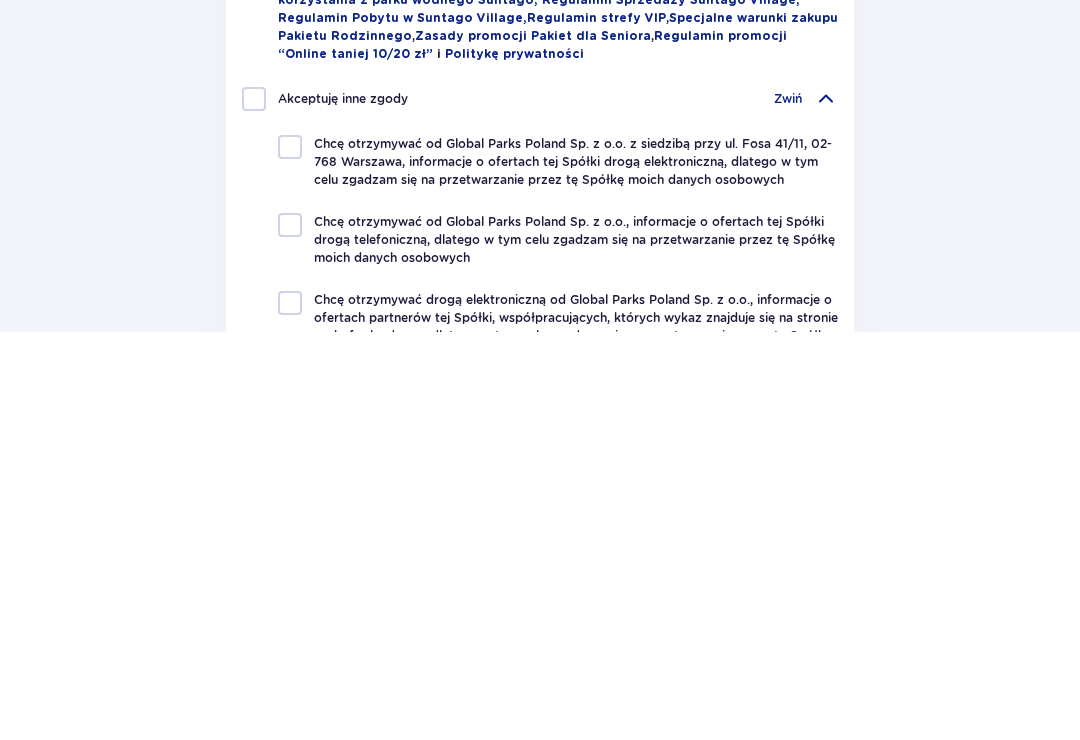scroll, scrollTop: 738, scrollLeft: 0, axis: vertical 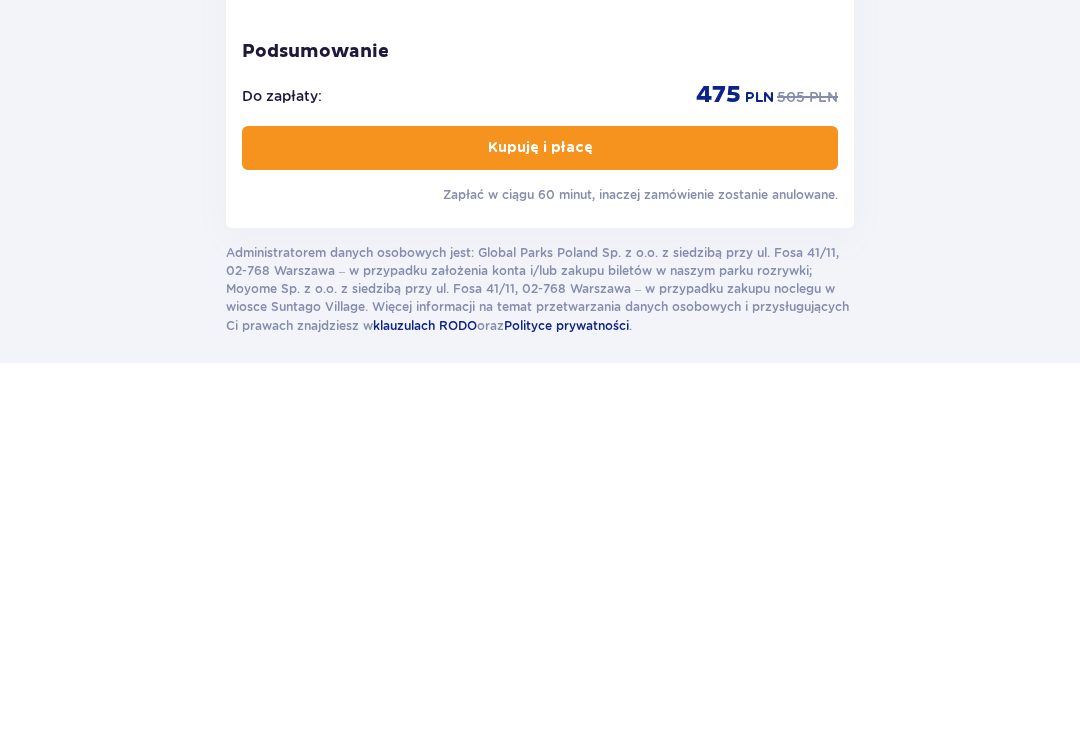 type on "00447707800502" 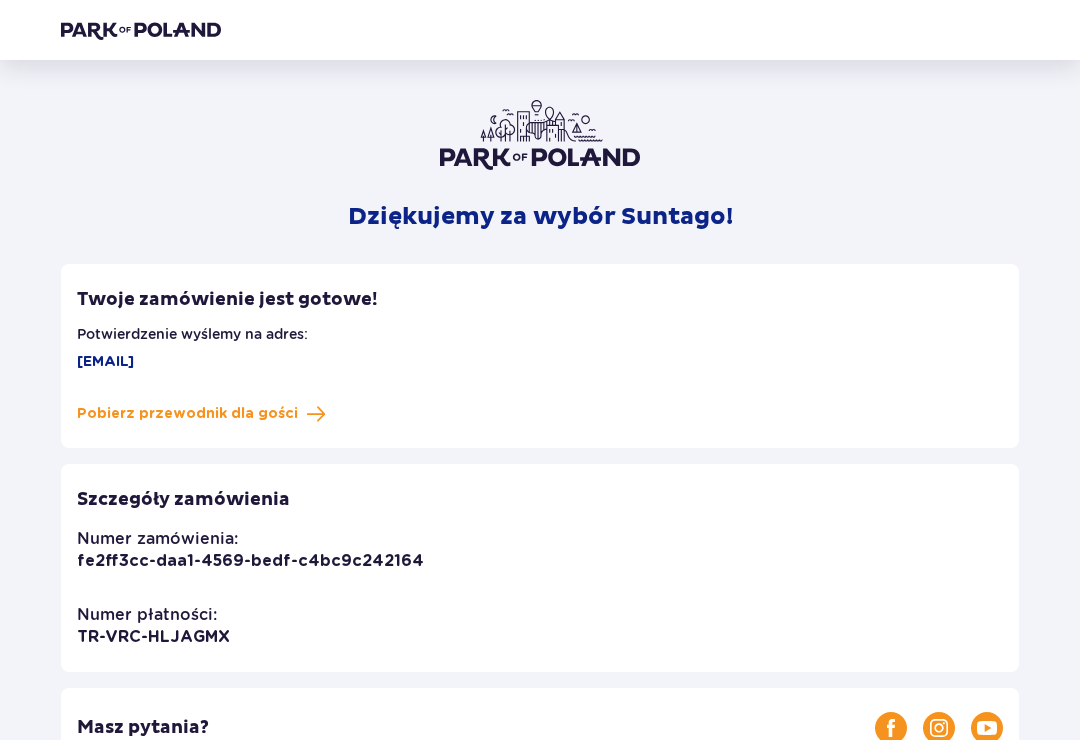 scroll, scrollTop: 0, scrollLeft: 0, axis: both 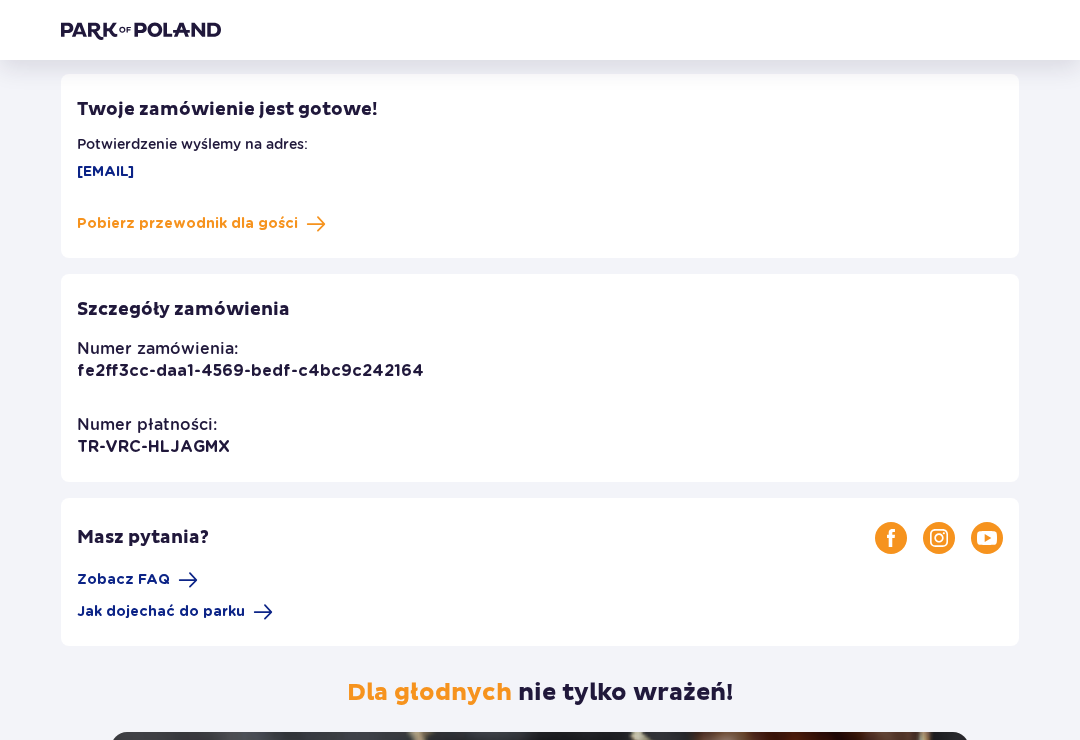 click on "Pobierz przewodnik dla gości" at bounding box center (187, 225) 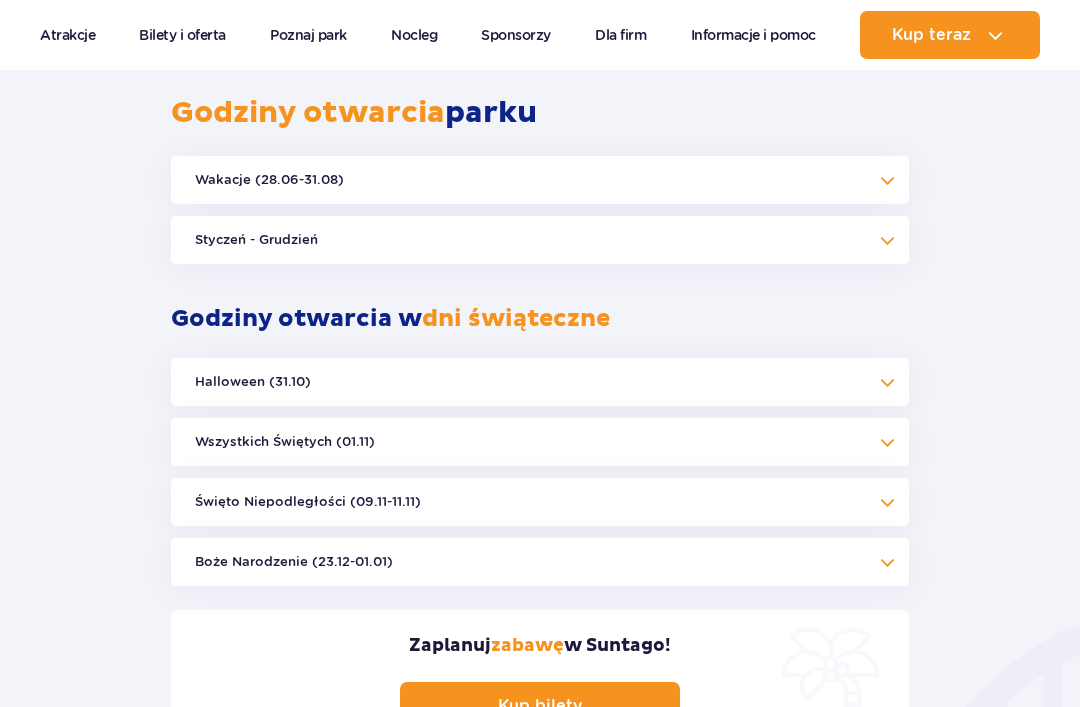 scroll, scrollTop: 0, scrollLeft: 0, axis: both 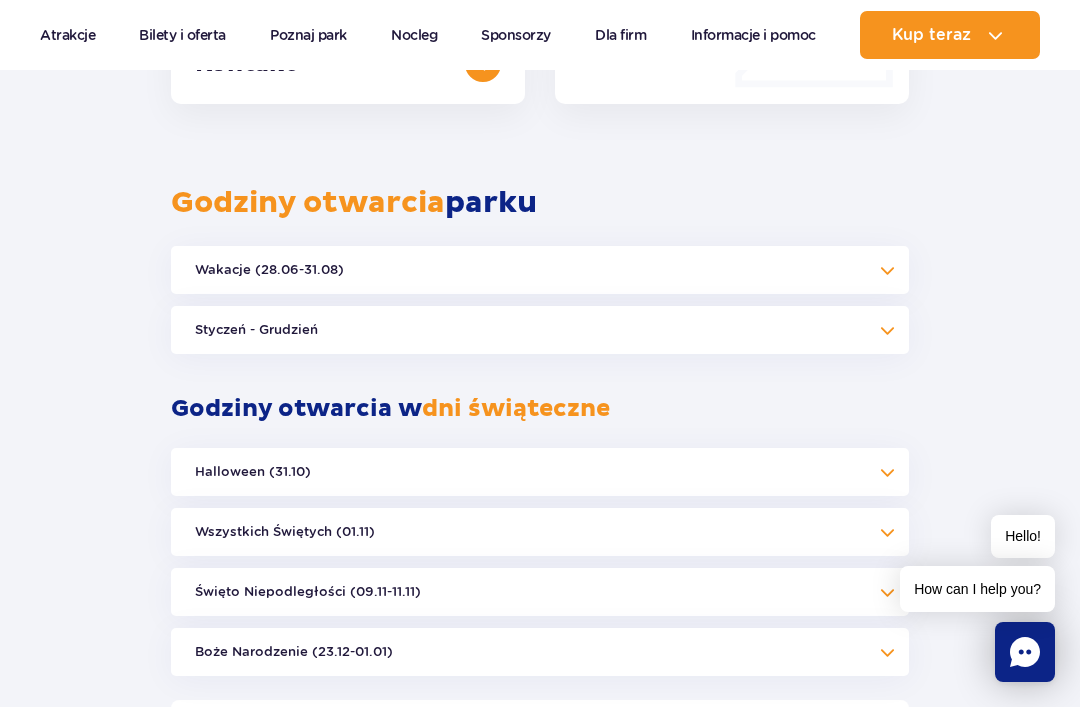 click on "Styczeń - Grudzień" at bounding box center [540, 330] 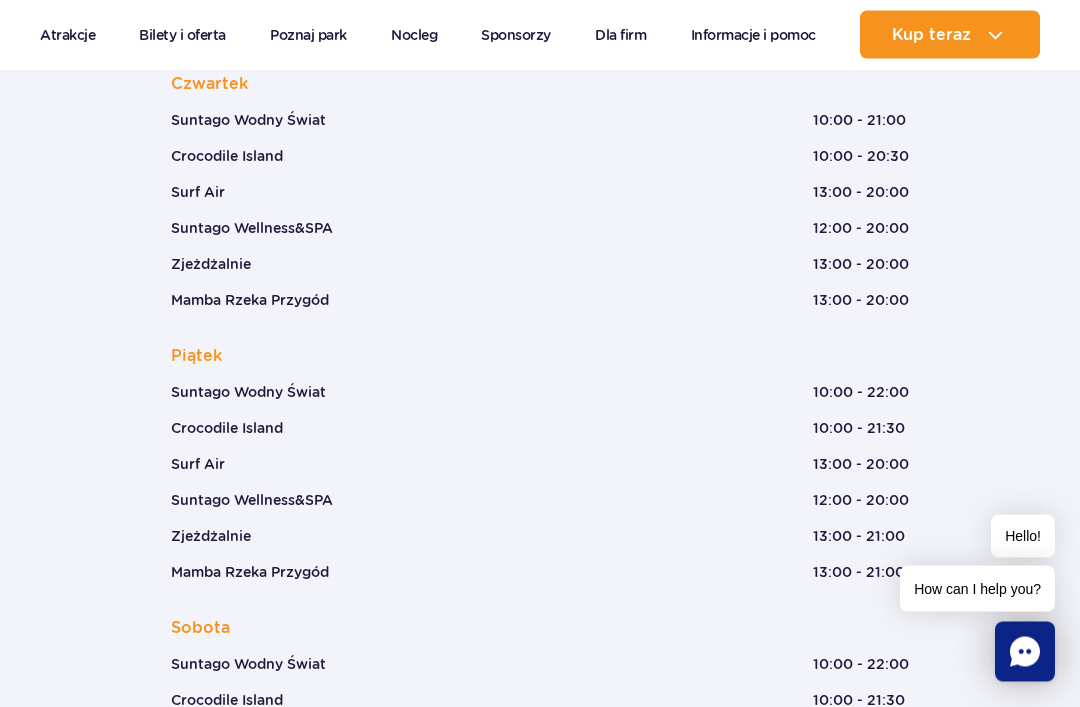 scroll, scrollTop: 2218, scrollLeft: 0, axis: vertical 